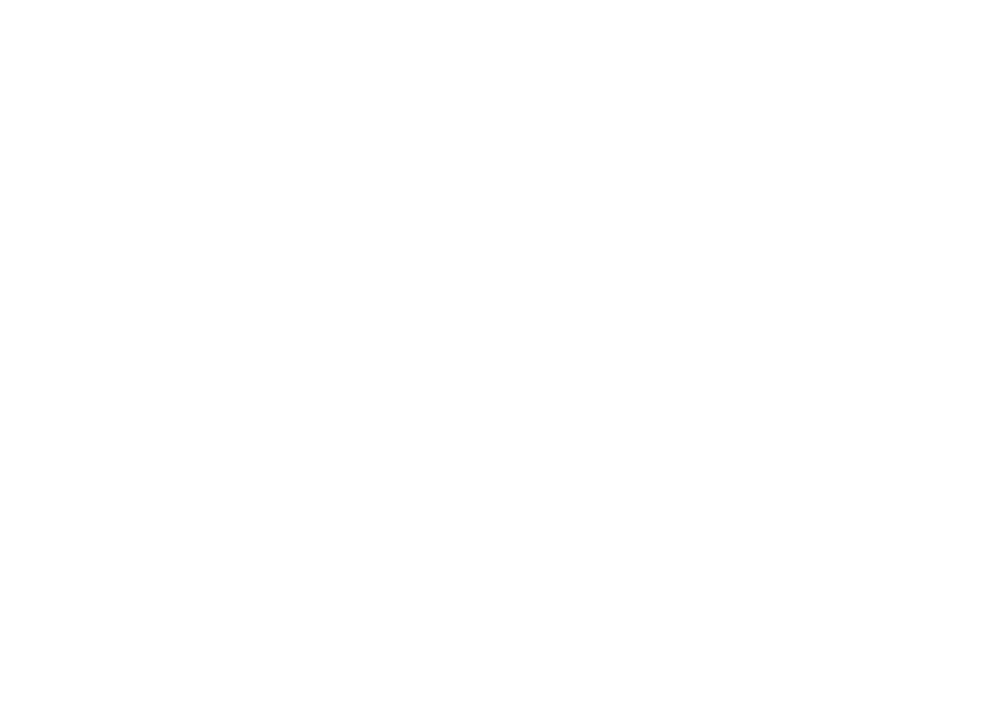 scroll, scrollTop: 0, scrollLeft: 0, axis: both 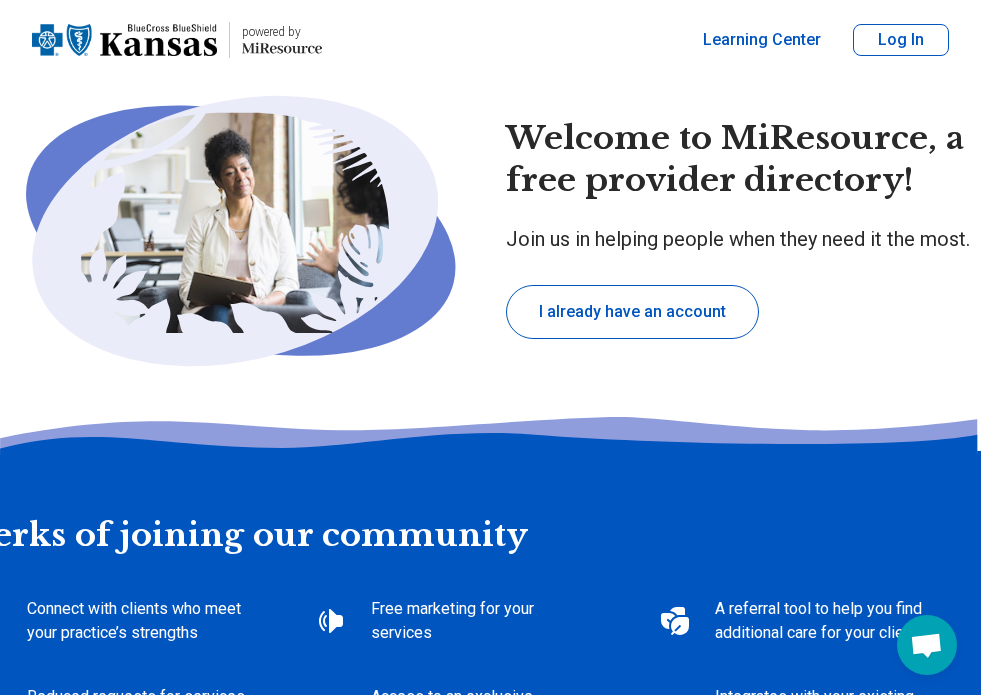 click on "Log In" at bounding box center [901, 40] 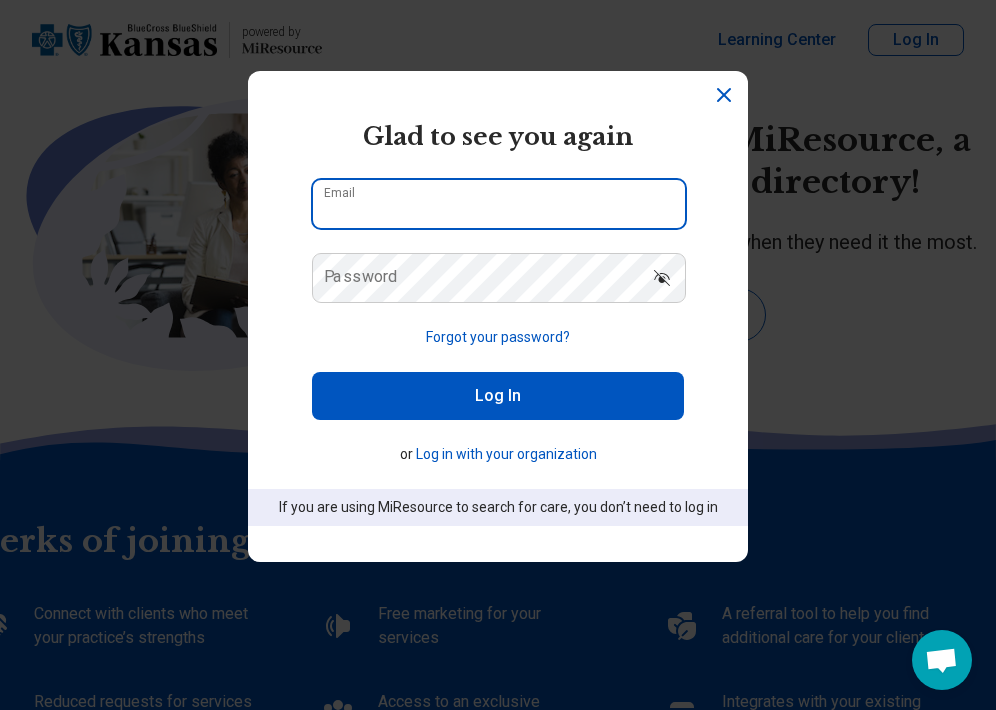 click on "Email" at bounding box center (499, 204) 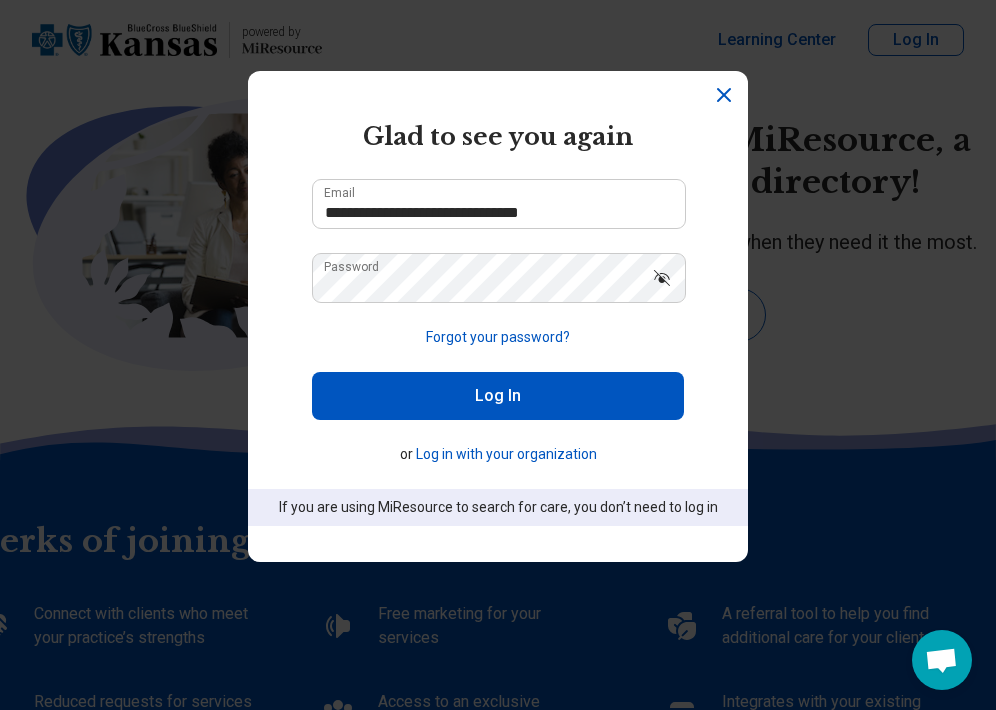 click on "Log In" at bounding box center [498, 396] 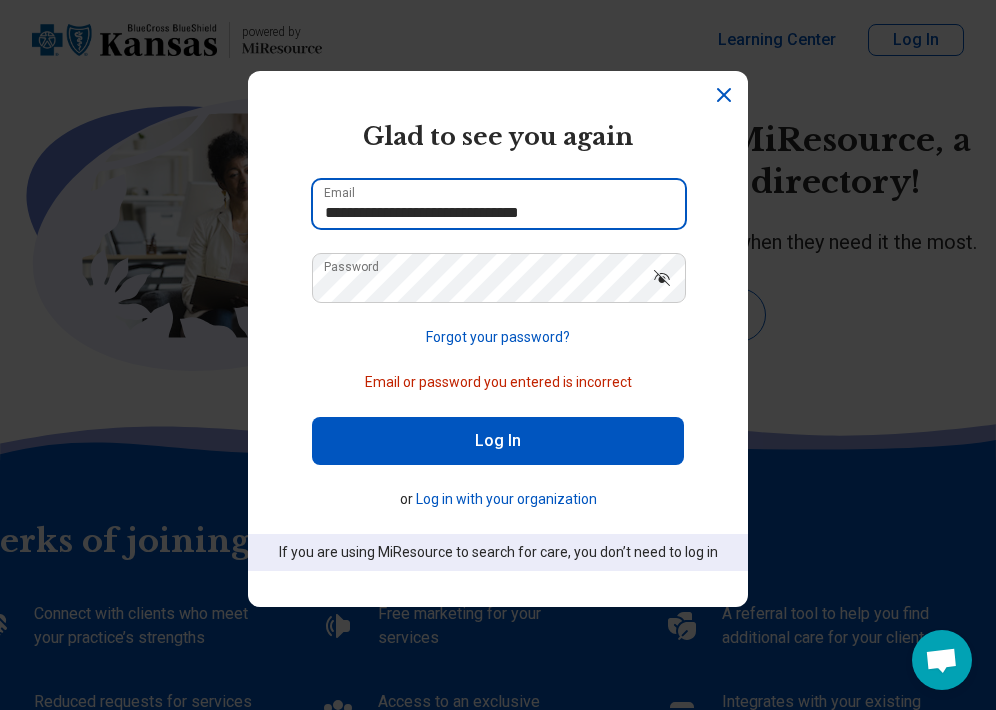 drag, startPoint x: 633, startPoint y: 208, endPoint x: 186, endPoint y: 238, distance: 448.00558 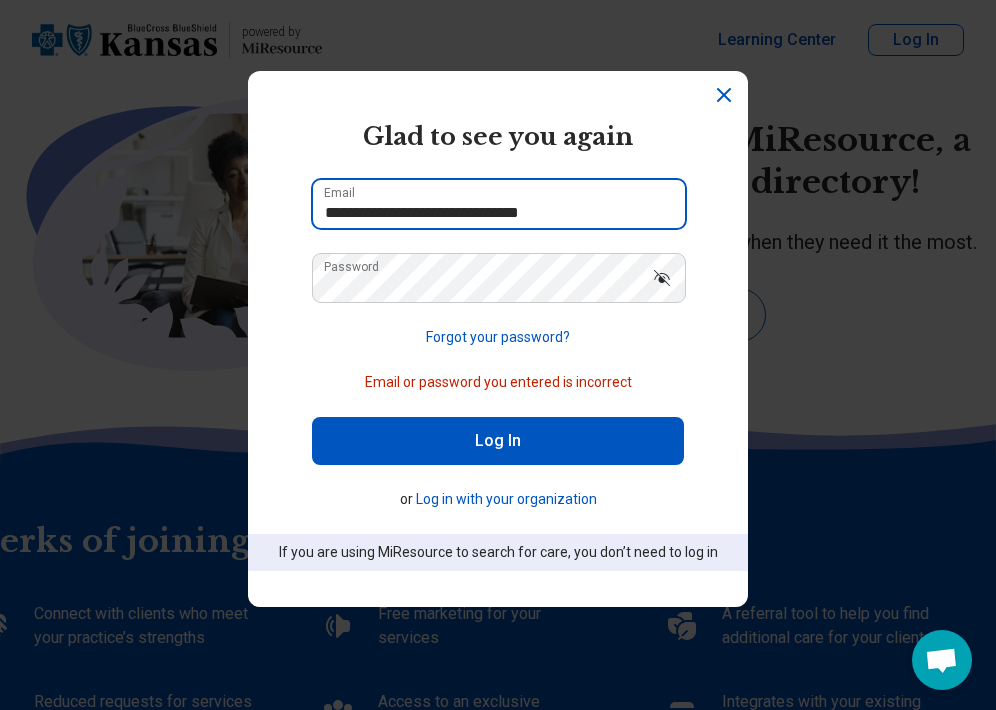 drag, startPoint x: 598, startPoint y: 214, endPoint x: 353, endPoint y: 217, distance: 245.01837 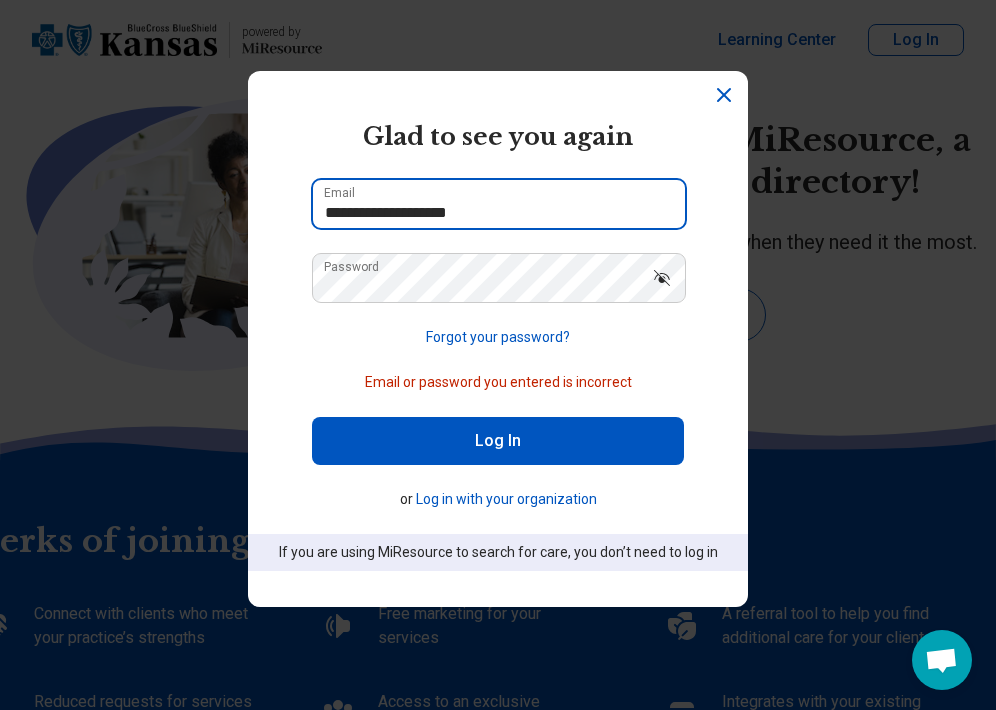 type on "**********" 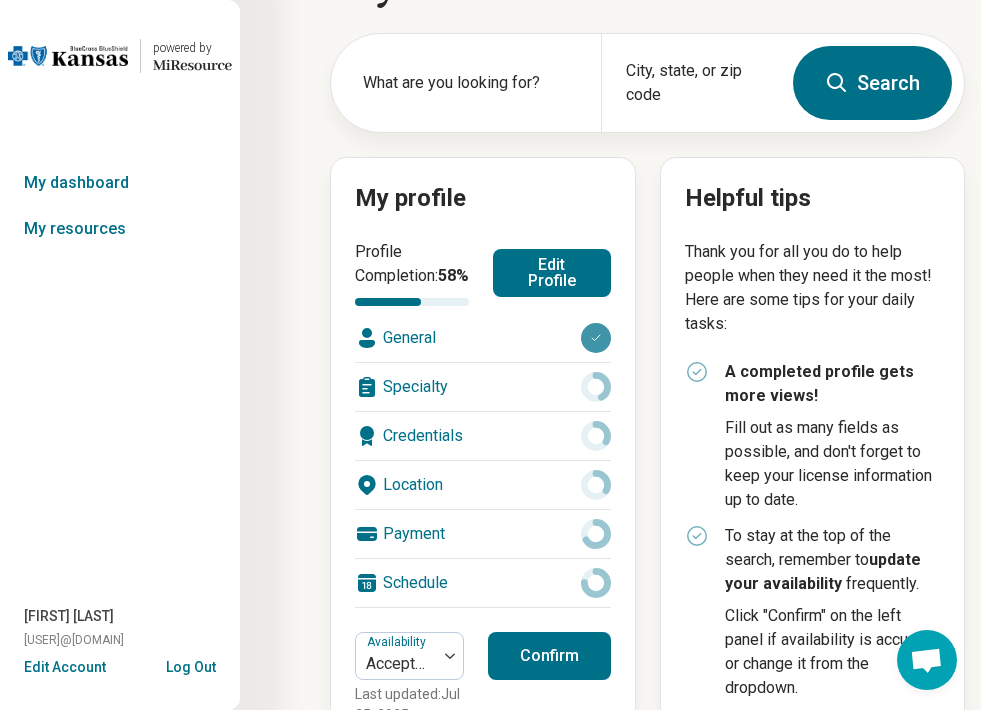 scroll, scrollTop: 99, scrollLeft: 0, axis: vertical 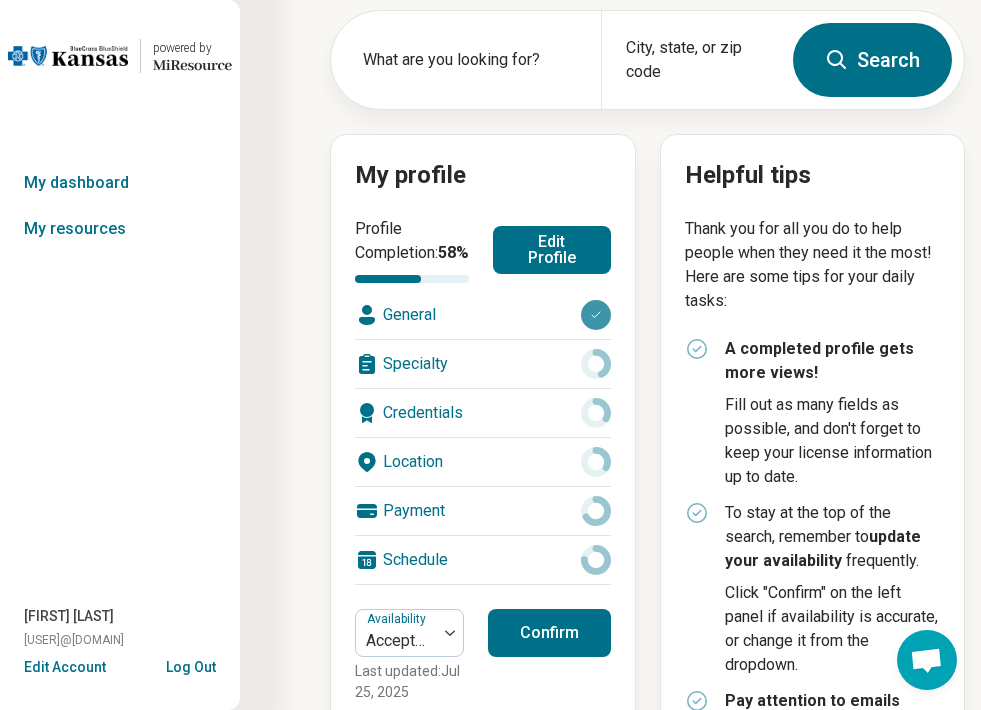 click on "Credentials" at bounding box center [483, 413] 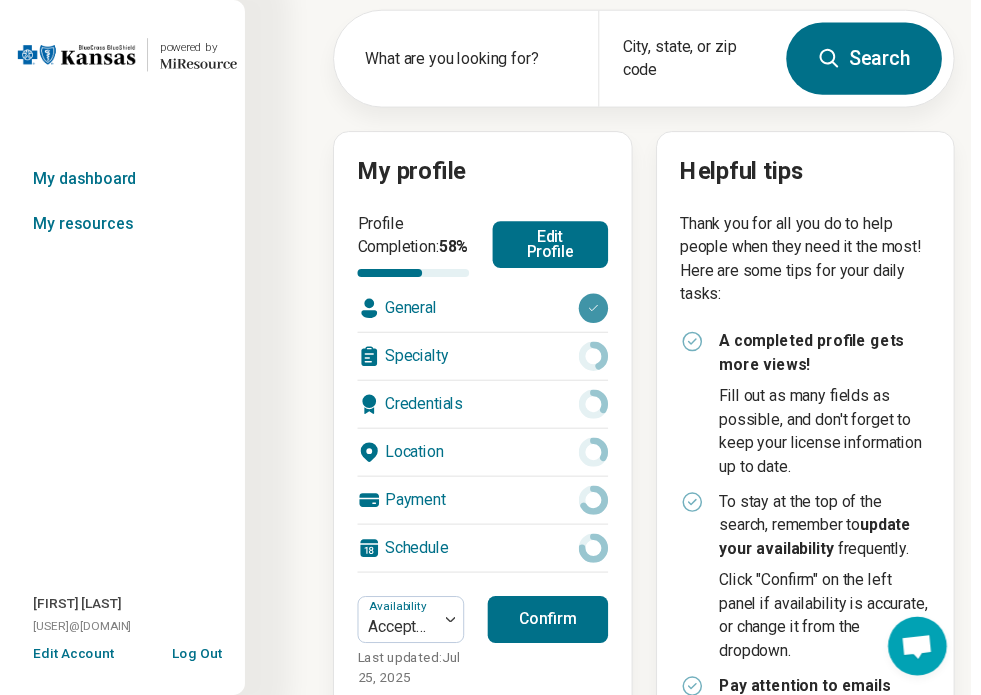 scroll, scrollTop: 0, scrollLeft: 0, axis: both 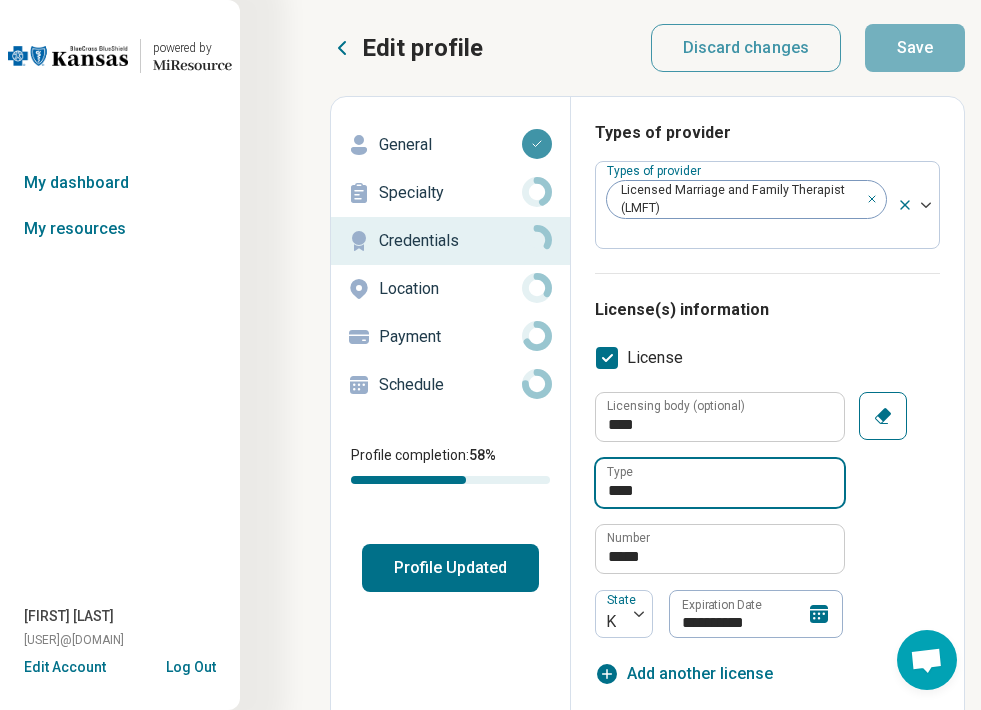 click on "****" at bounding box center (720, 483) 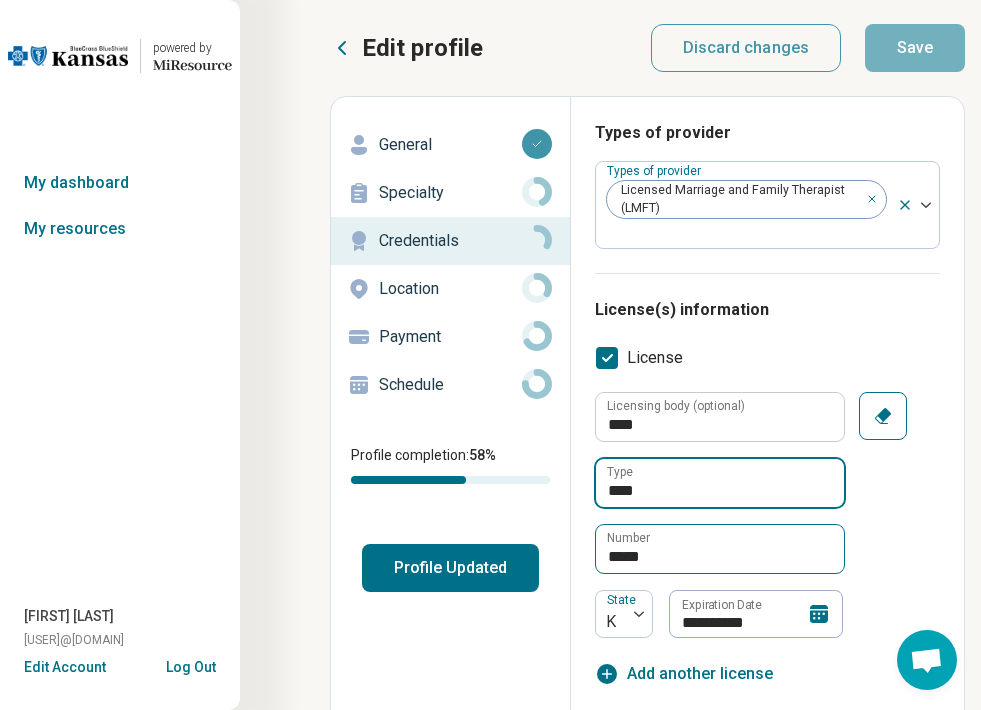 type on "*" 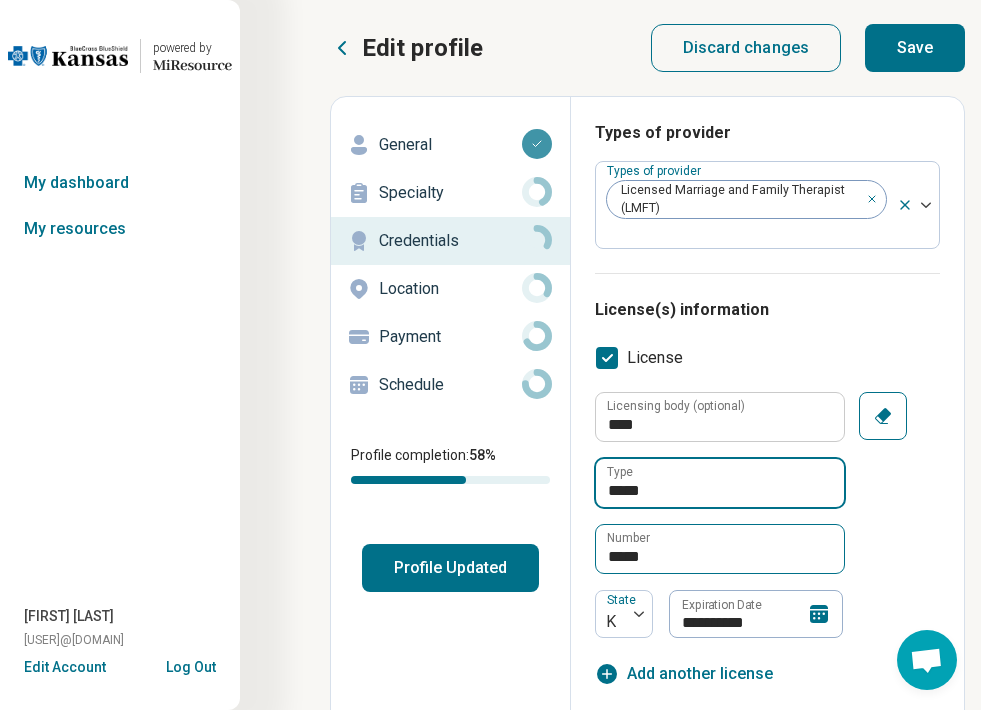 type on "*****" 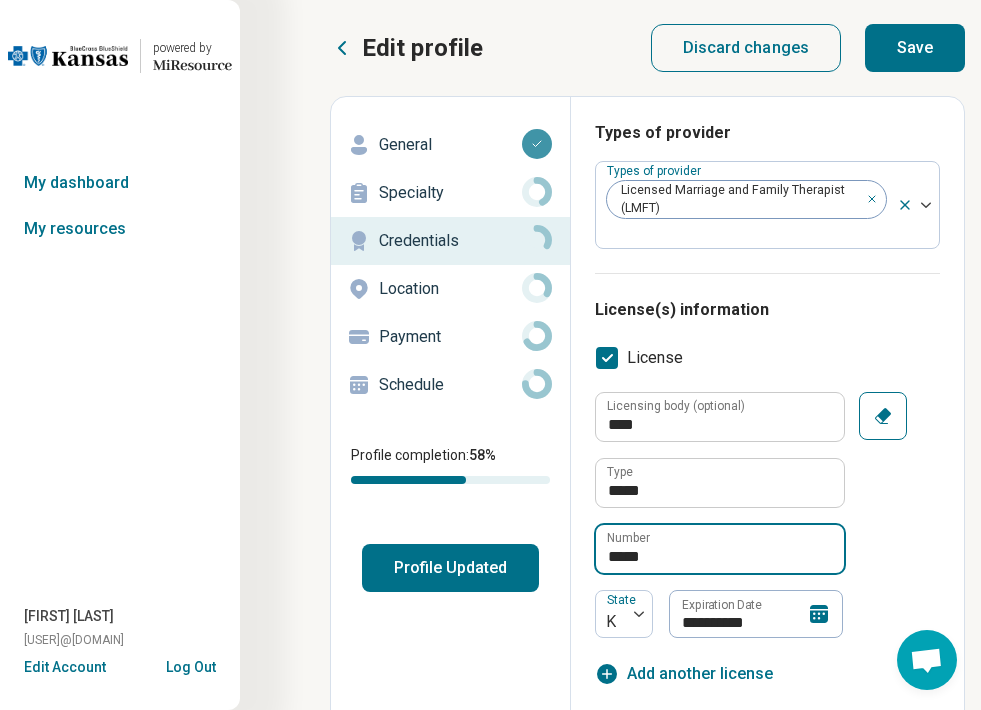 click on "*****" at bounding box center (720, 549) 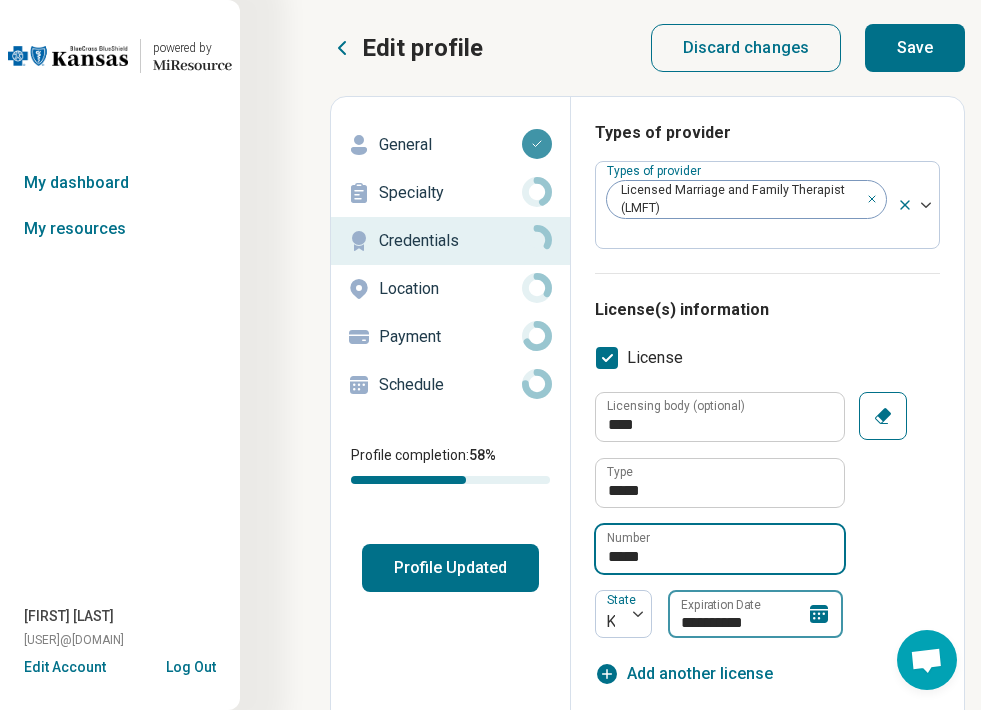 type on "*****" 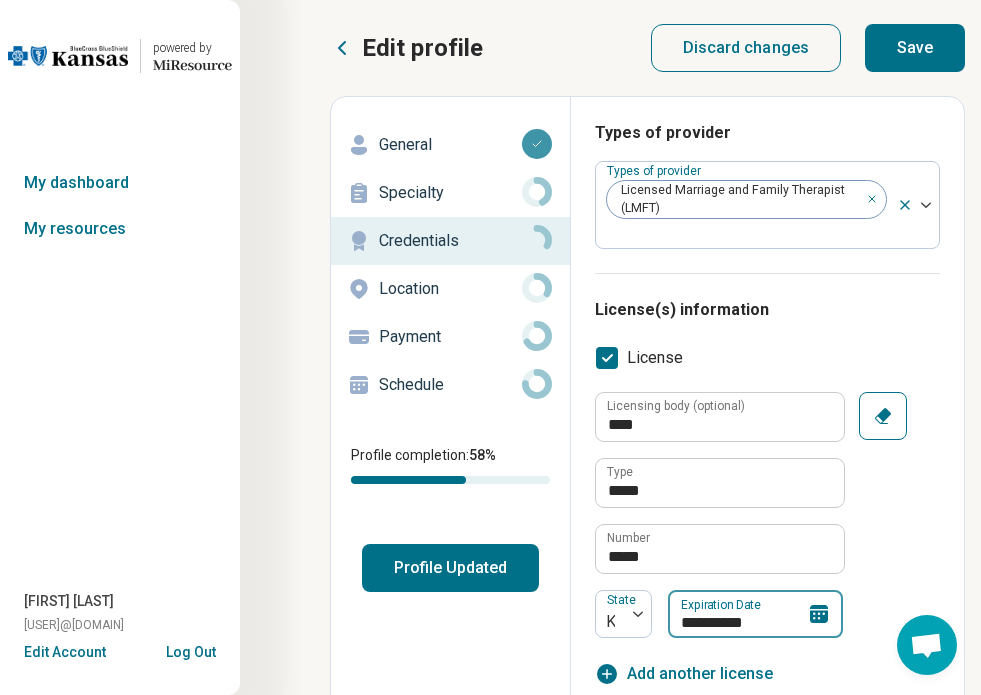 click on "**********" at bounding box center [755, 614] 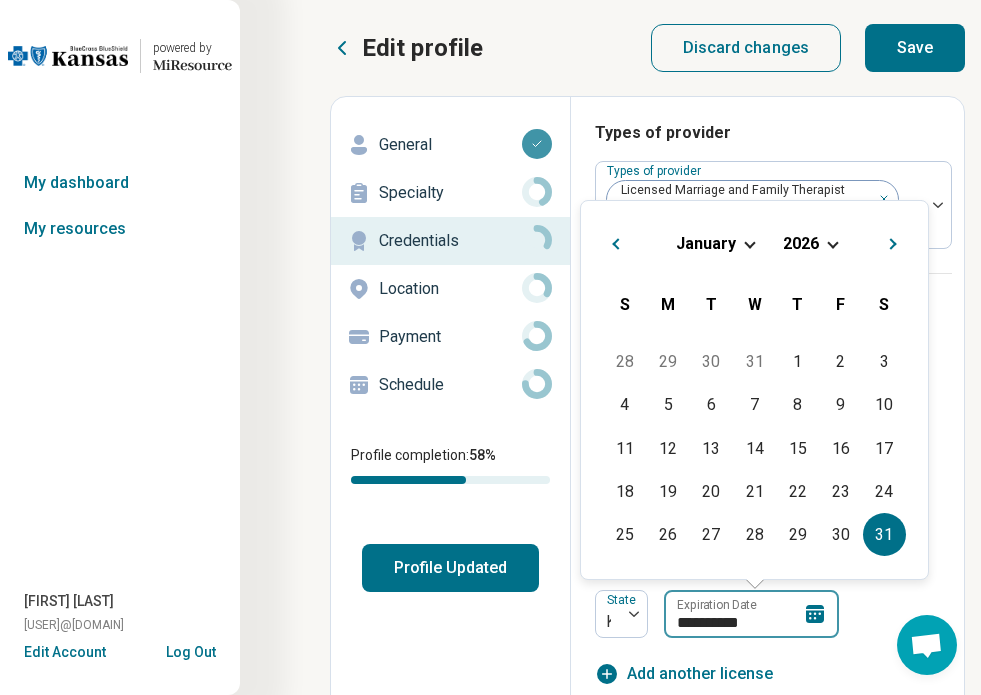 click on "**********" at bounding box center [751, 614] 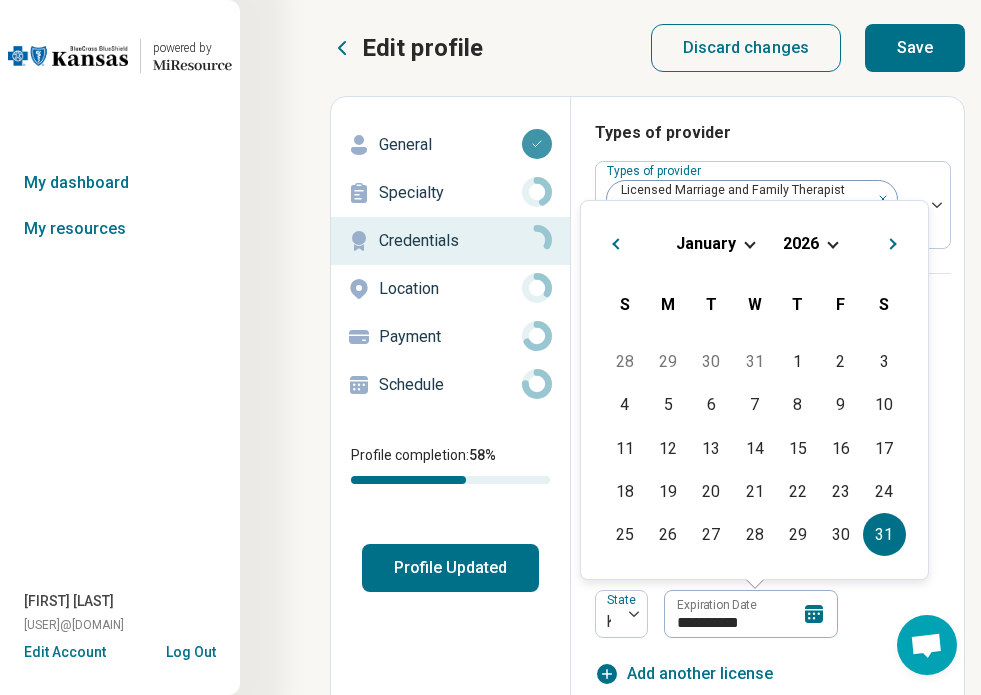 drag, startPoint x: 771, startPoint y: 626, endPoint x: 647, endPoint y: 624, distance: 124.01613 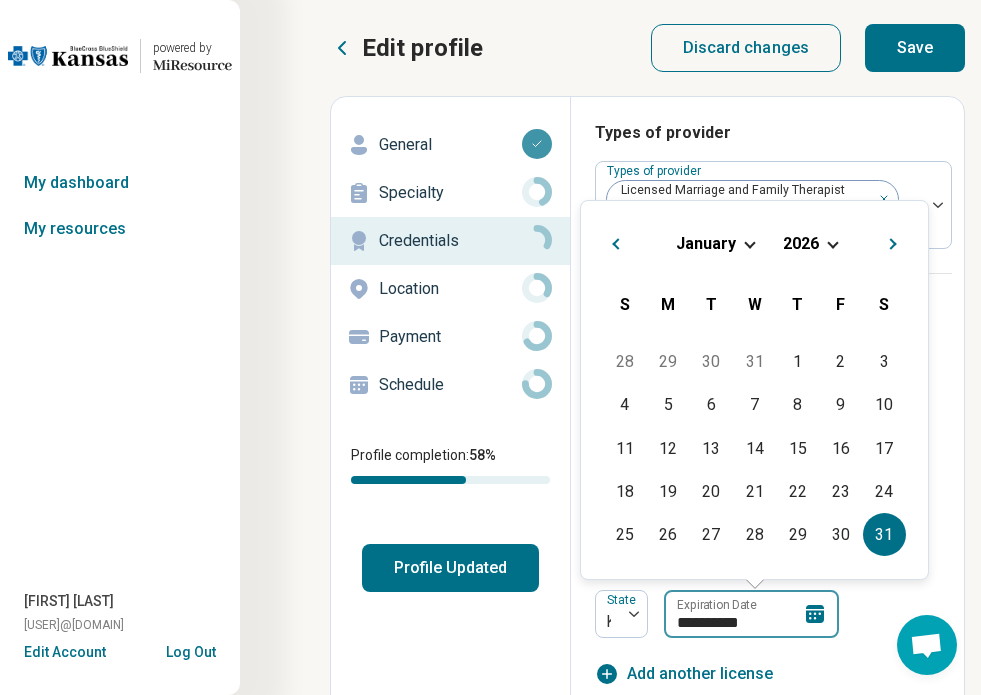 click on "**********" at bounding box center [751, 614] 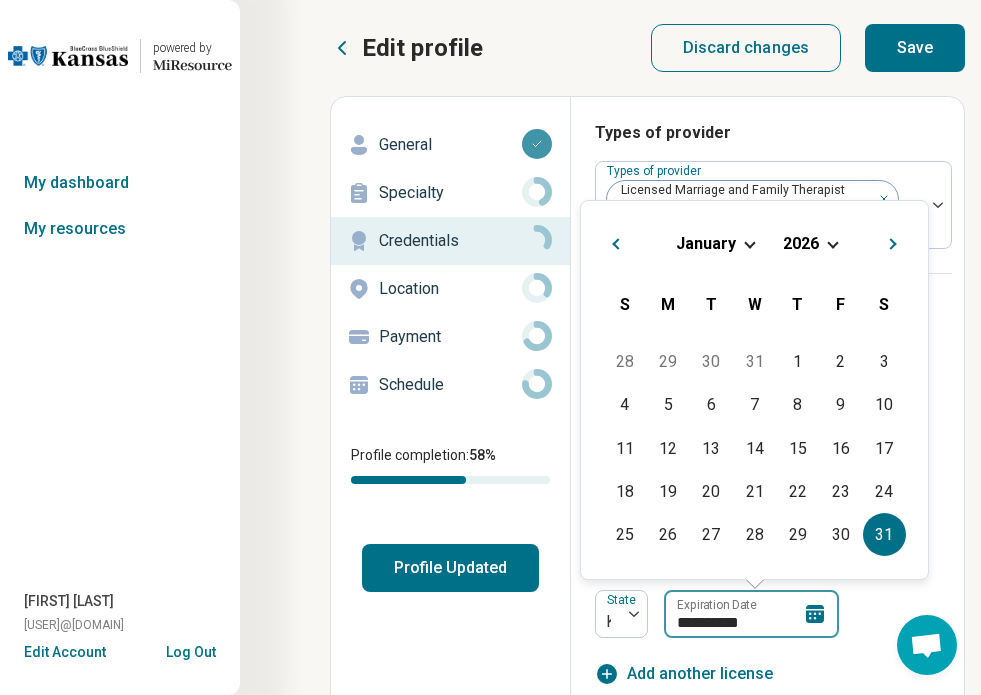 drag, startPoint x: 761, startPoint y: 621, endPoint x: 673, endPoint y: 621, distance: 88 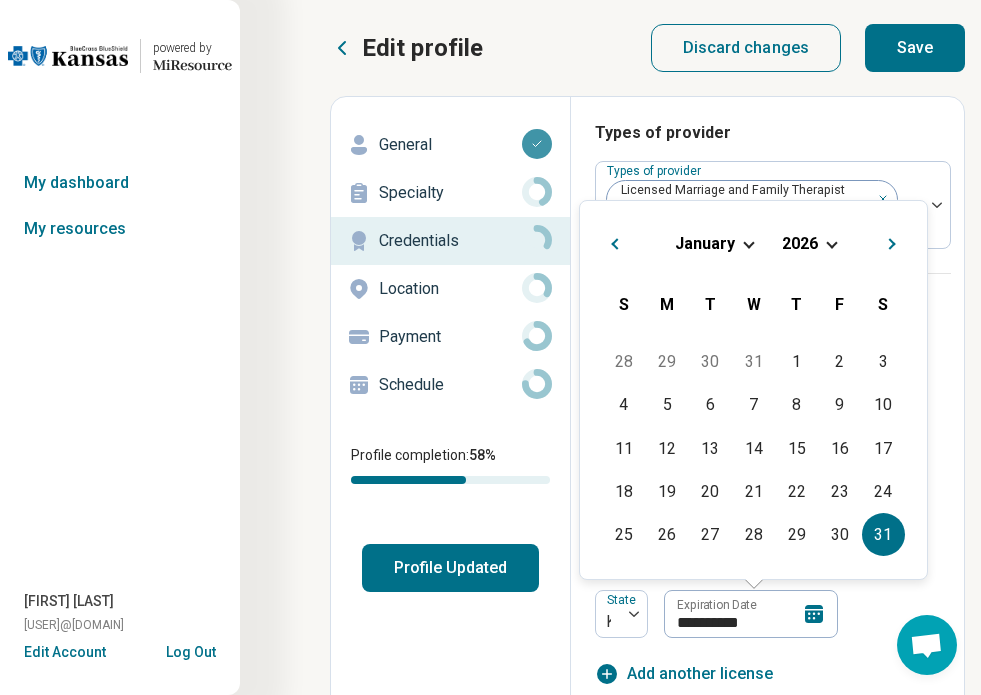click on "January 2026" at bounding box center (753, 243) 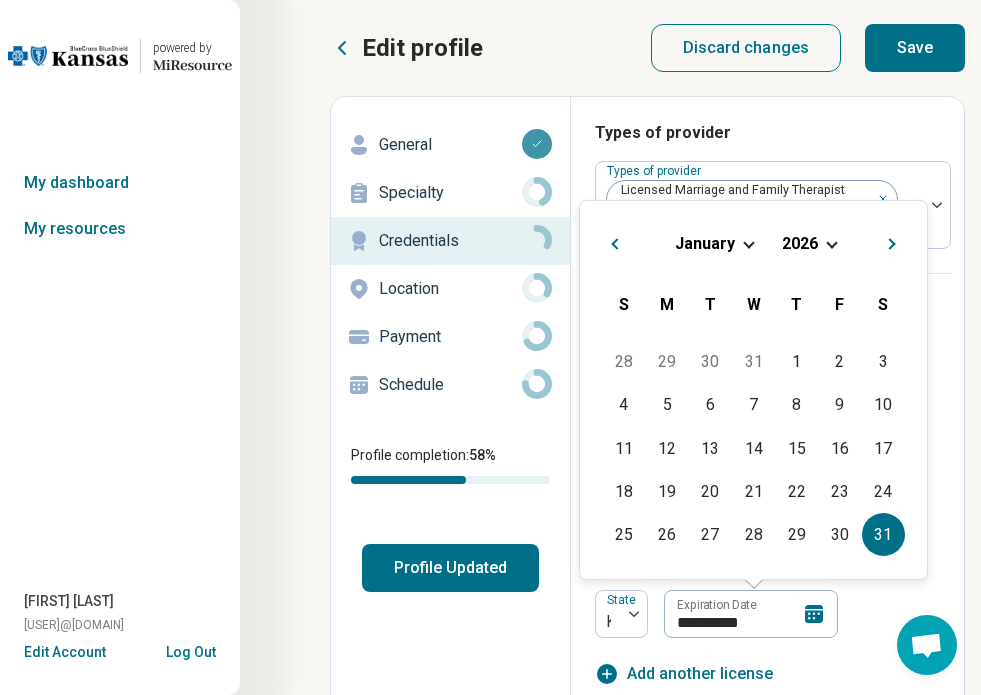 click on "January 2026" at bounding box center (753, 243) 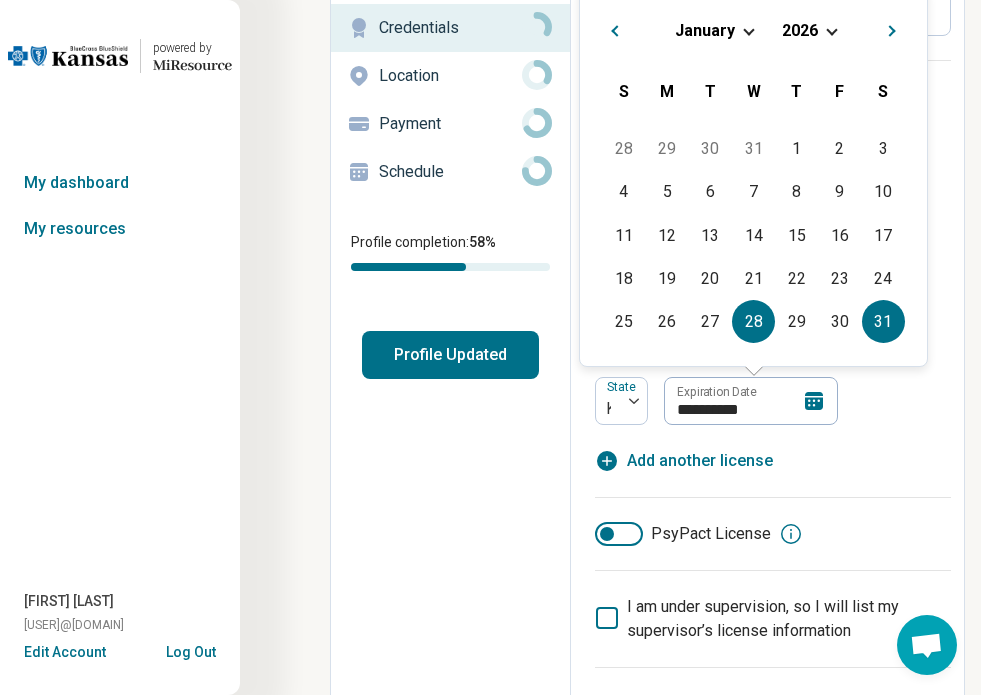 scroll, scrollTop: 0, scrollLeft: 0, axis: both 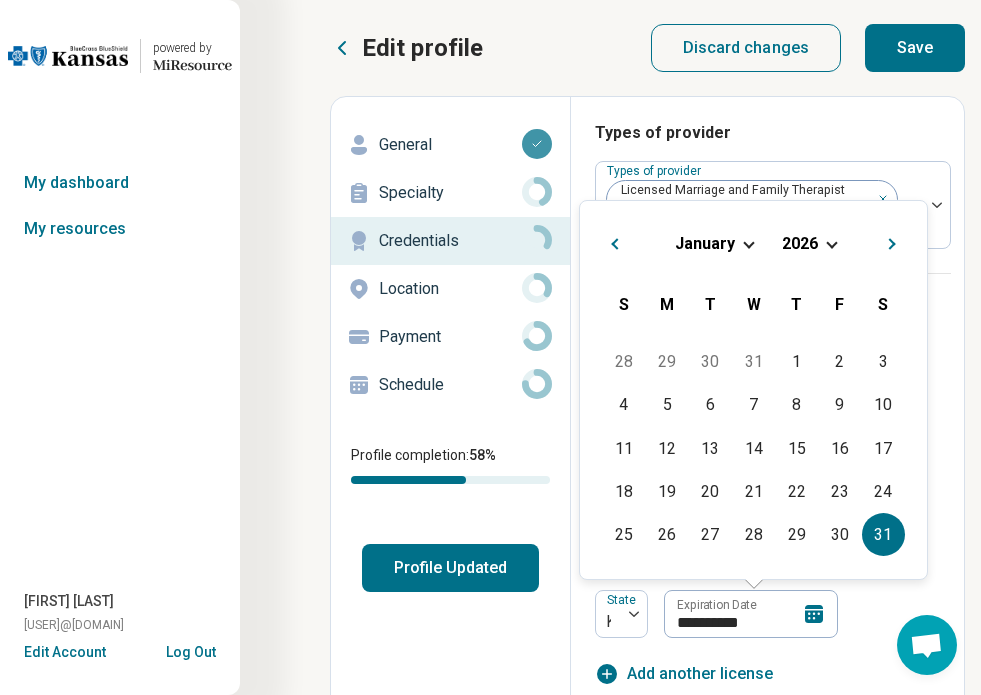 click at bounding box center (748, 242) 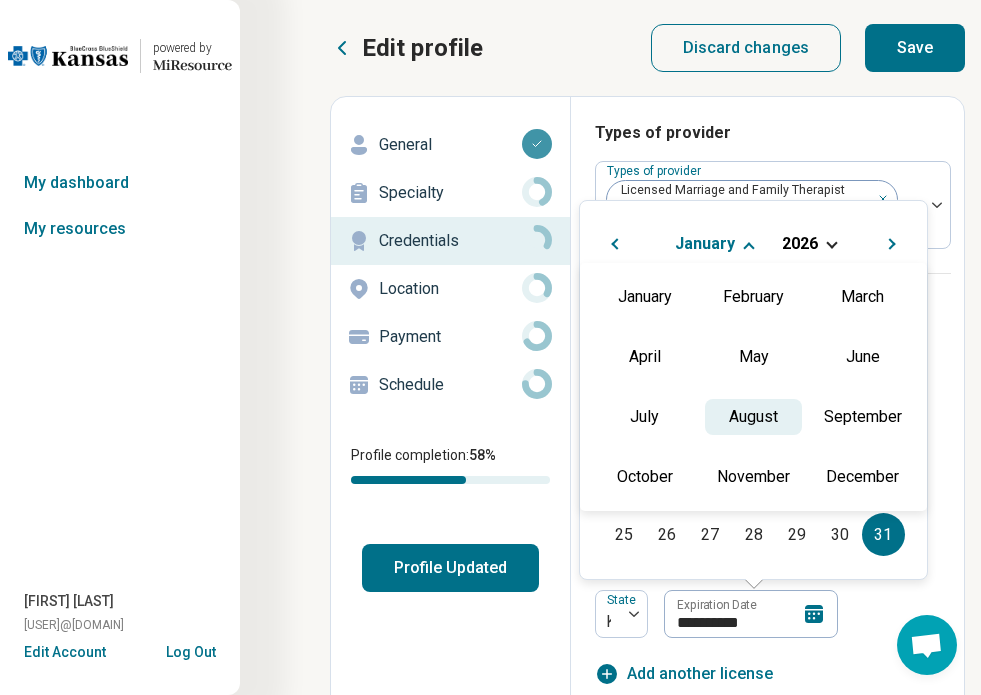 click on "August" at bounding box center [753, 417] 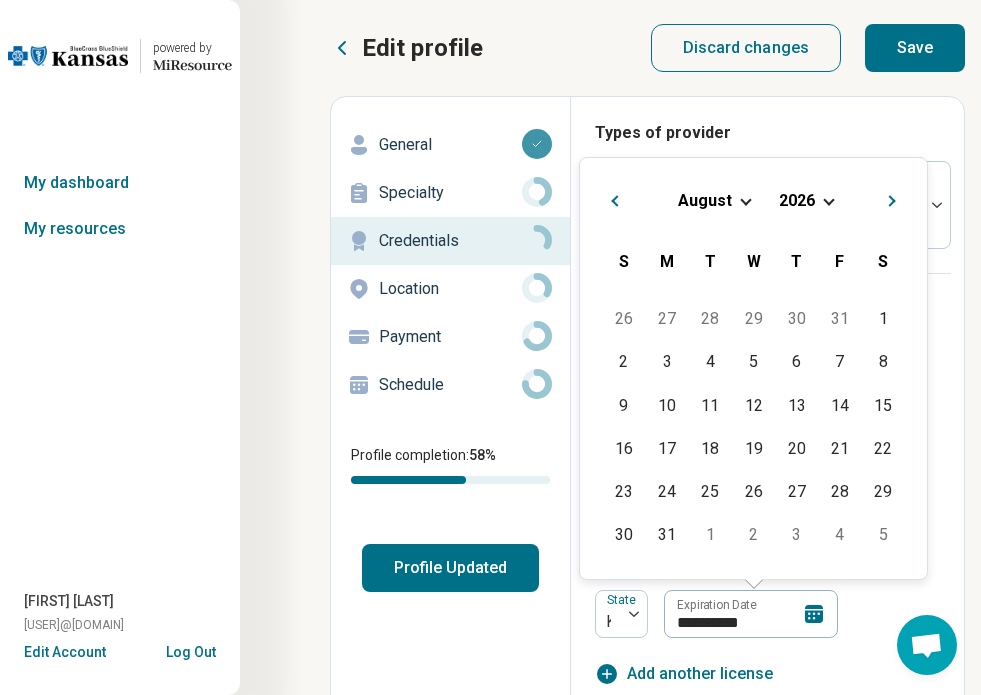 click on "August 2026" at bounding box center (753, 200) 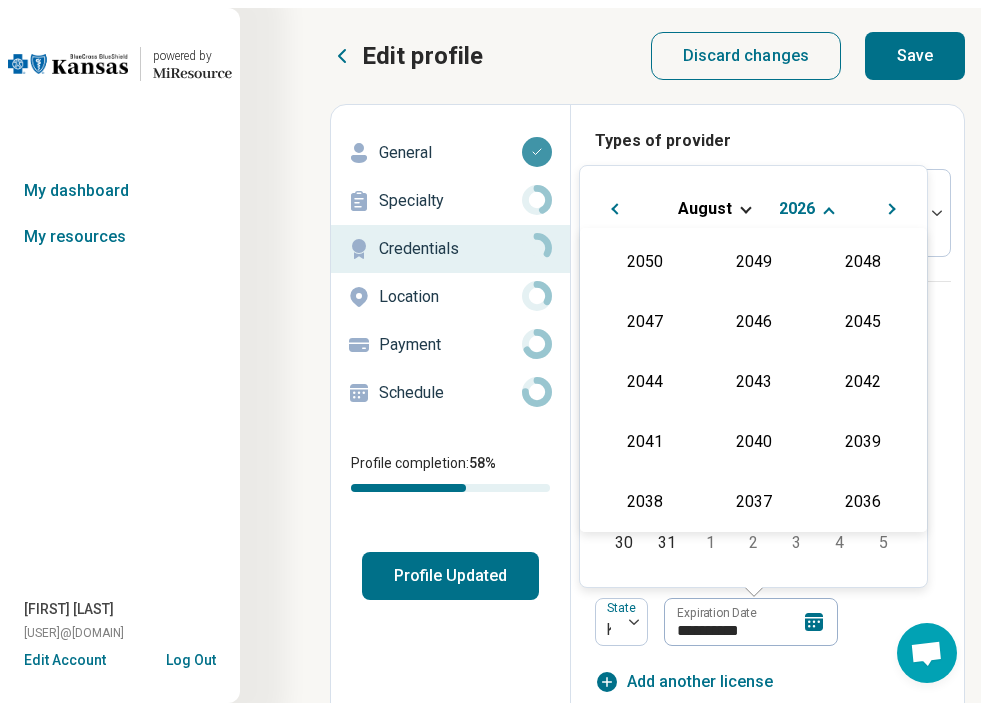 scroll, scrollTop: 362, scrollLeft: 0, axis: vertical 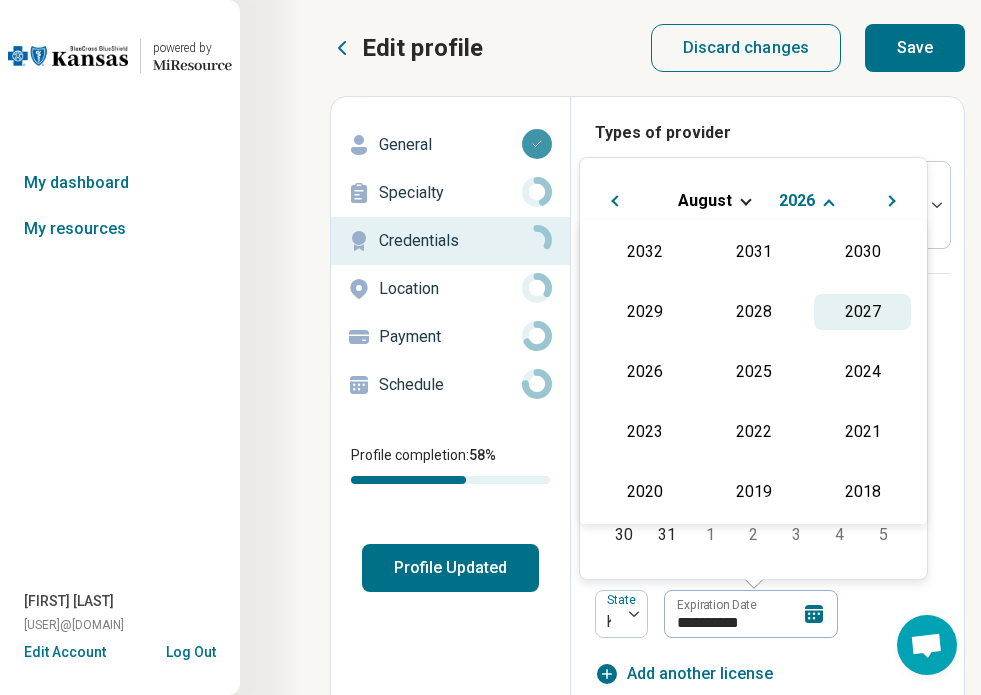 click on "2027" at bounding box center (862, 312) 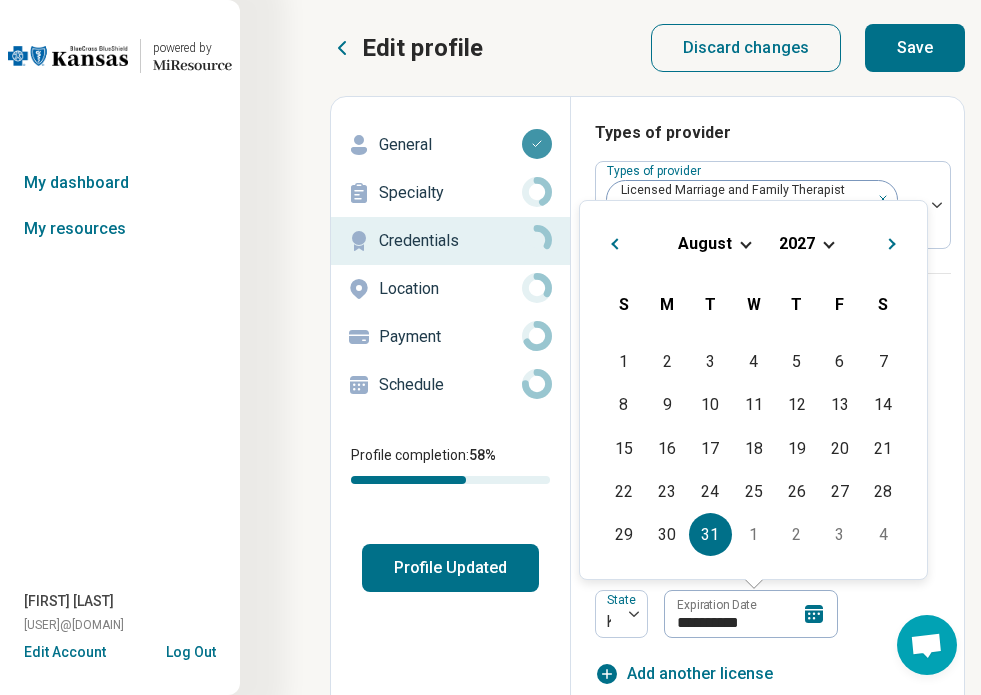 click on "31" at bounding box center (710, 534) 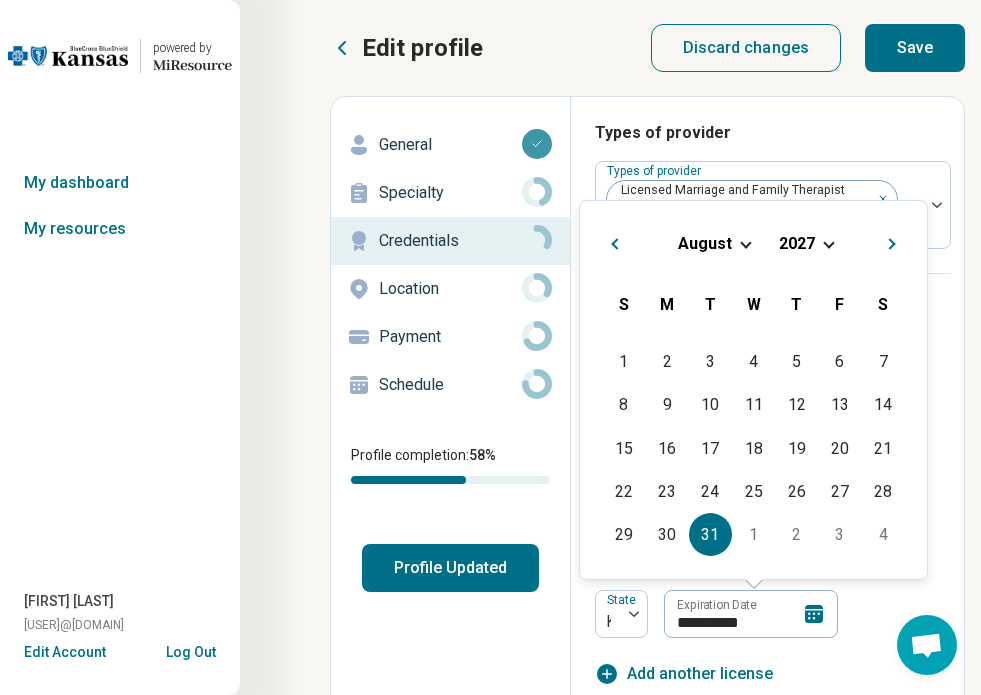 type on "**********" 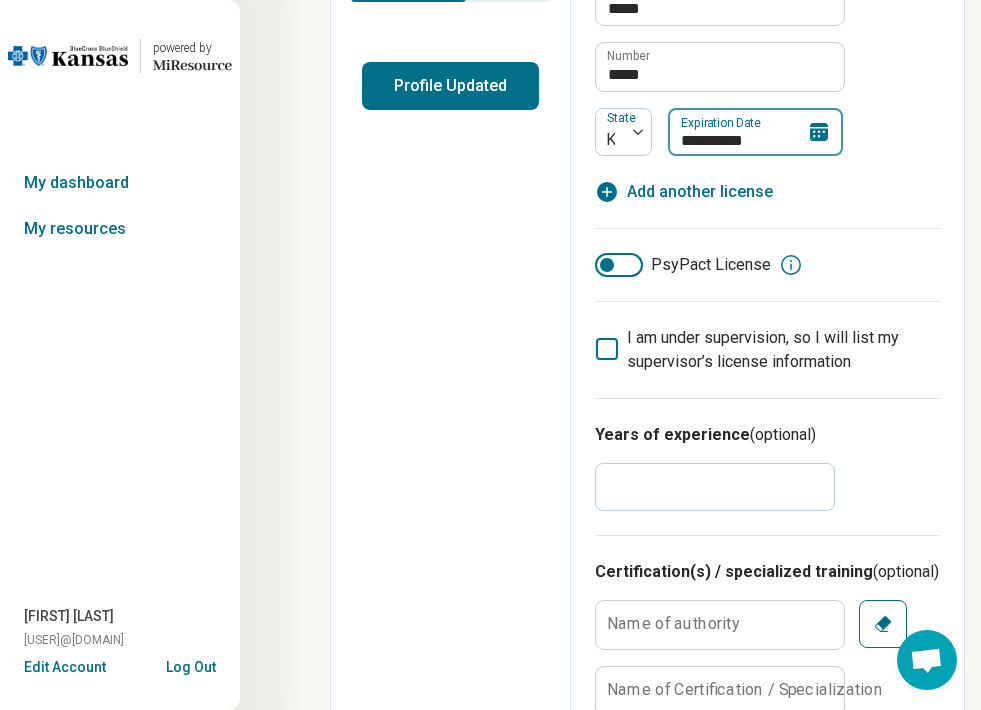 scroll, scrollTop: 0, scrollLeft: 0, axis: both 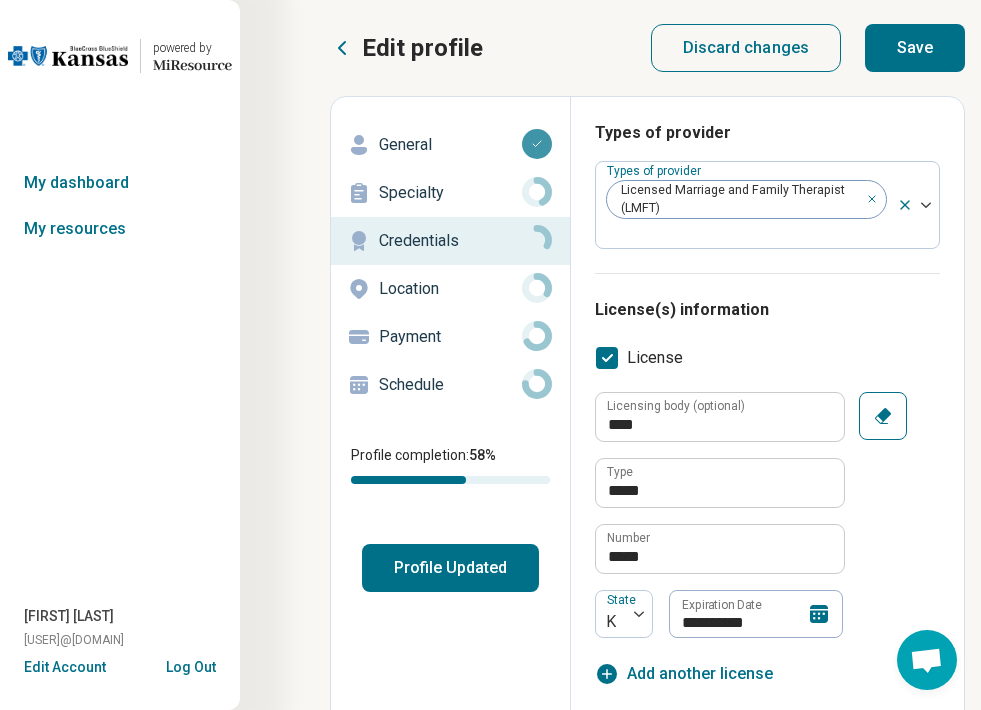 click on "Save" at bounding box center [915, 48] 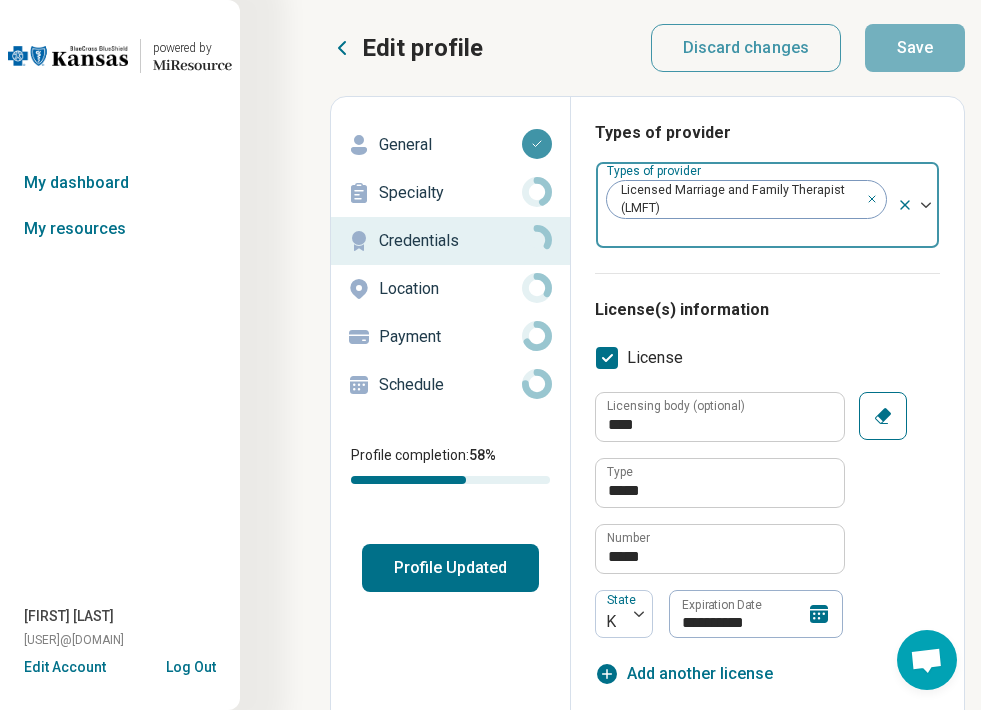 click 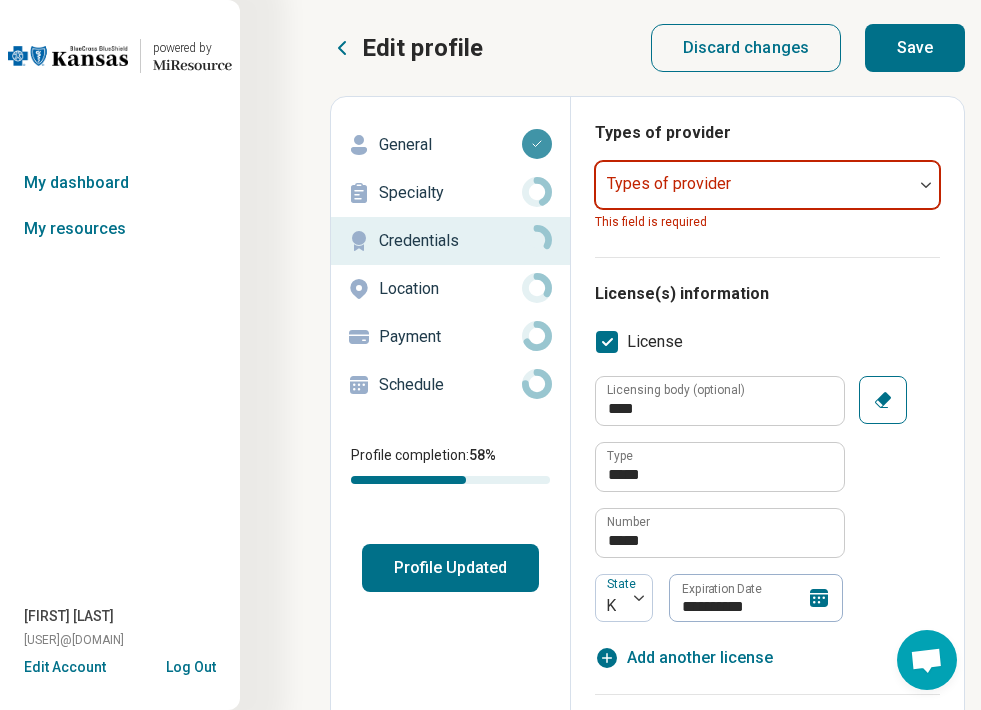 click at bounding box center (754, 193) 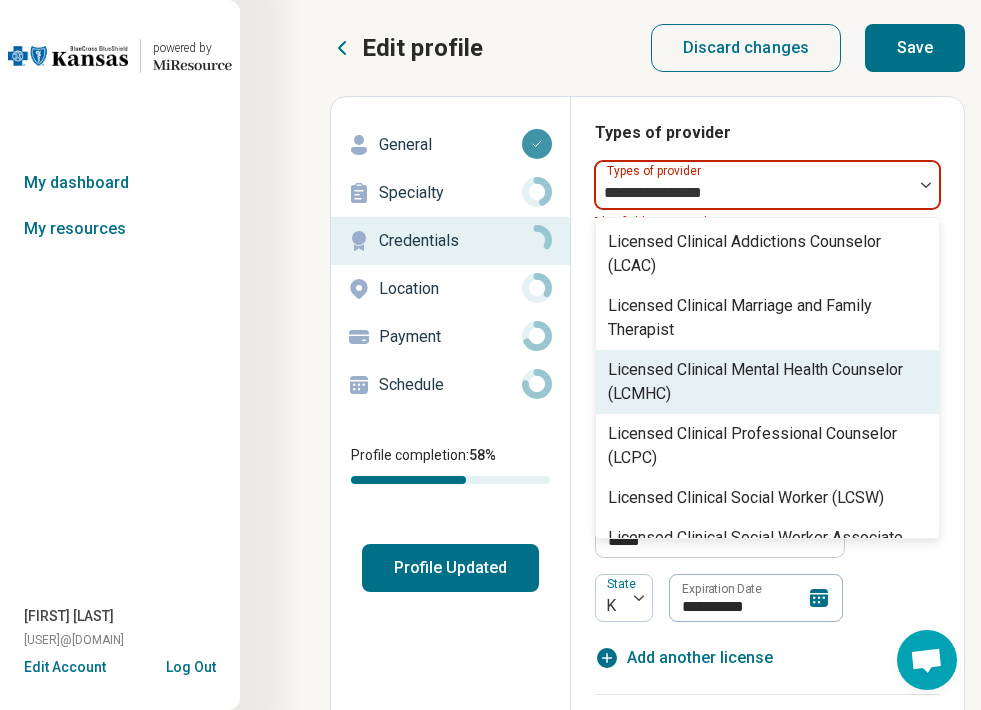 type on "**********" 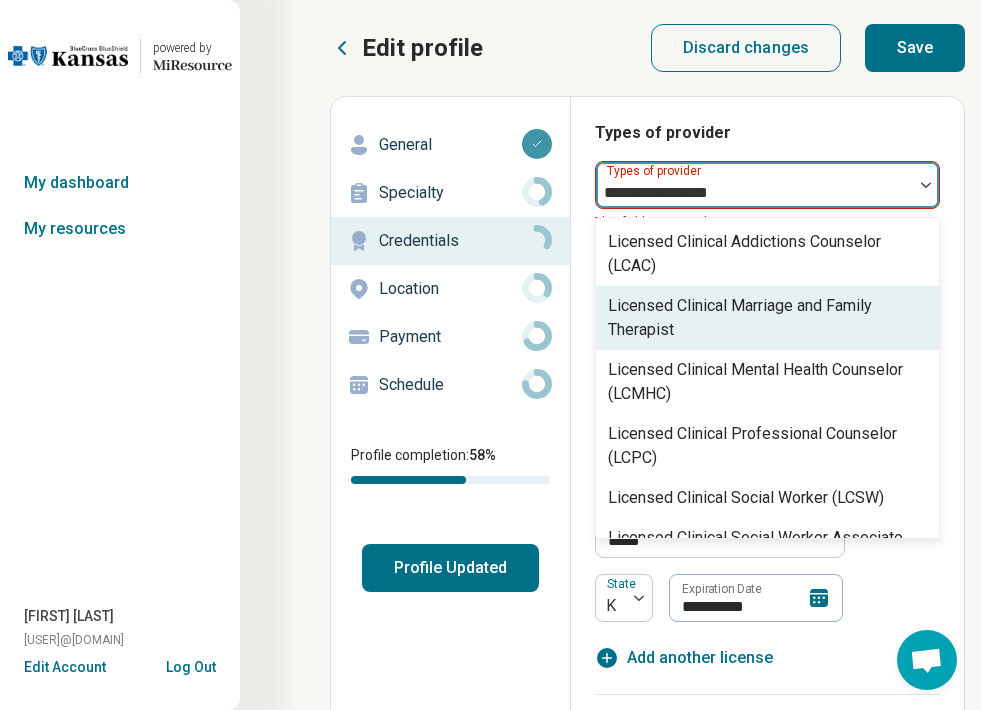 click on "Licensed Clinical Marriage and Family Therapist" at bounding box center (767, 318) 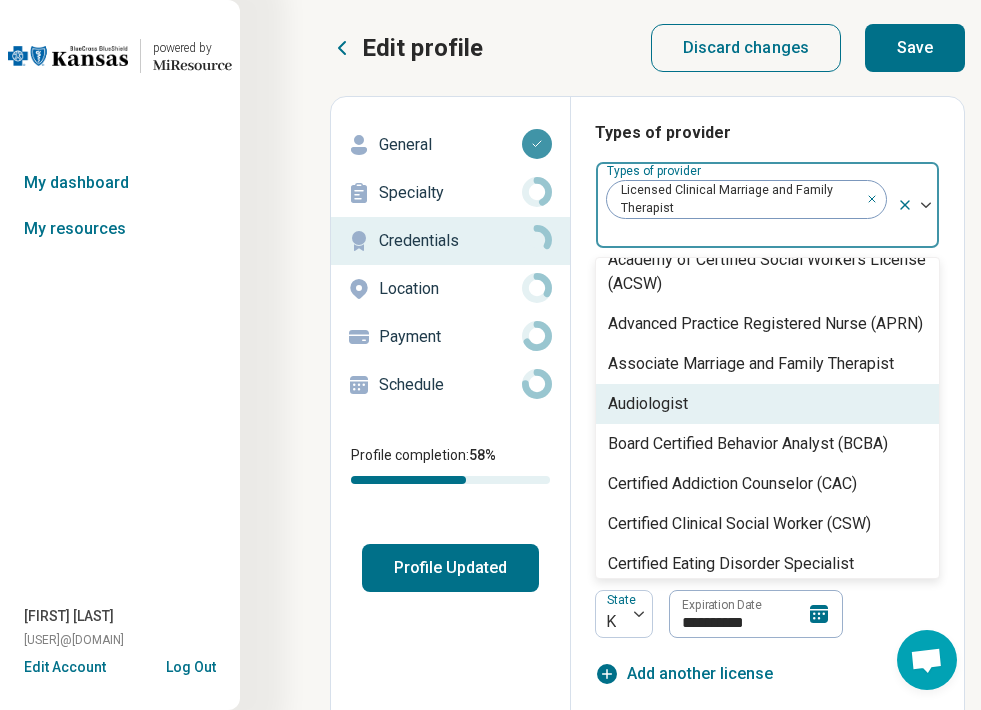 scroll, scrollTop: 30, scrollLeft: 0, axis: vertical 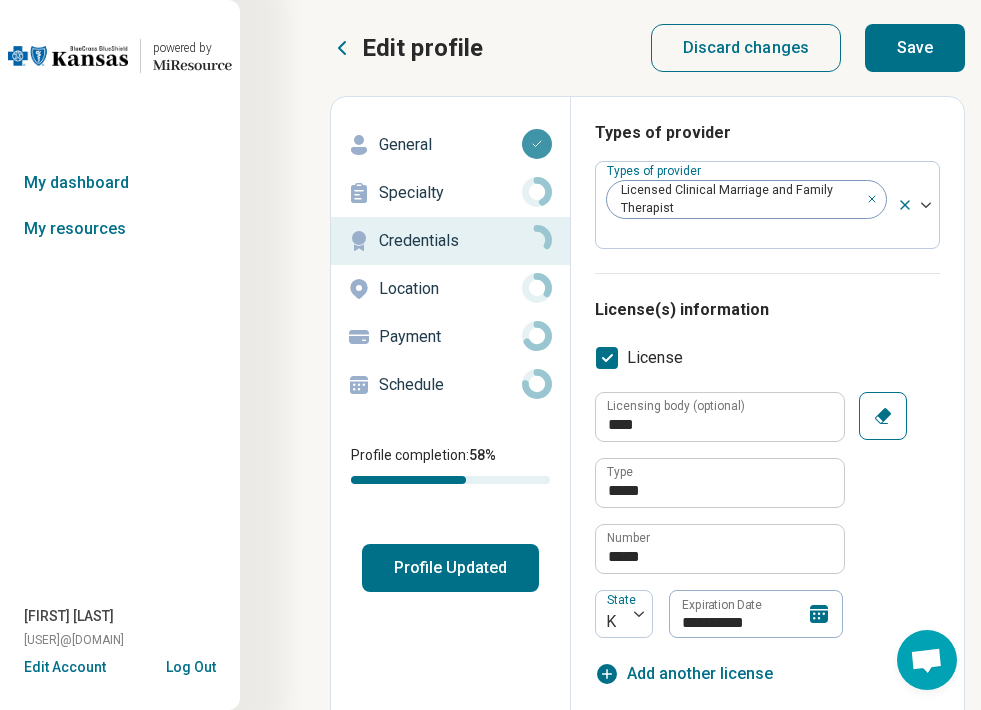 click on "Save" at bounding box center [915, 48] 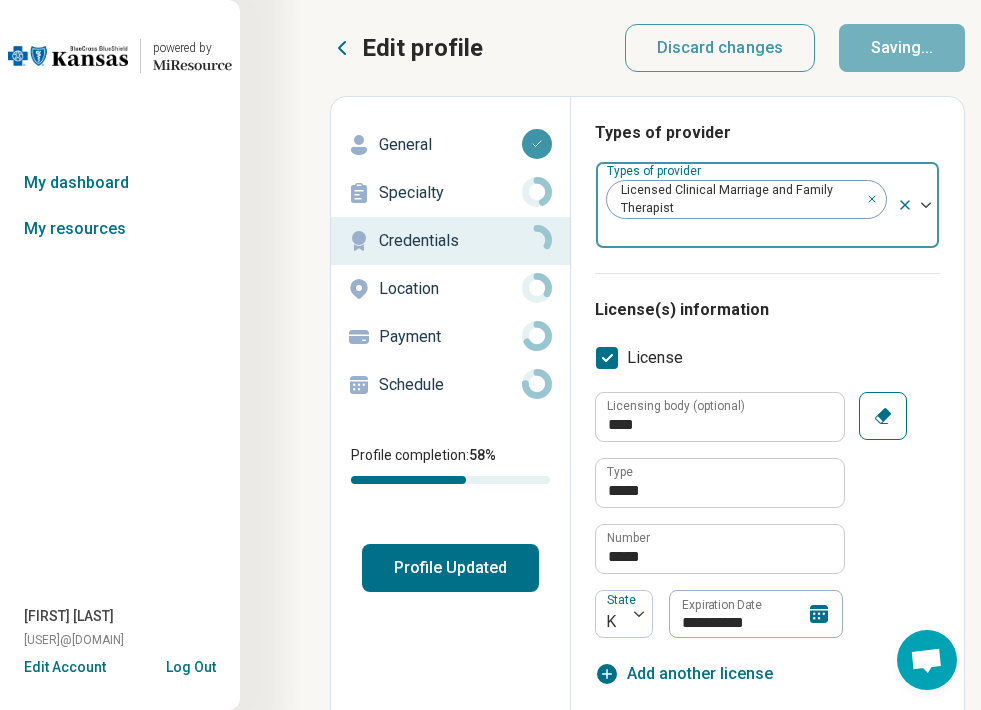 type on "*" 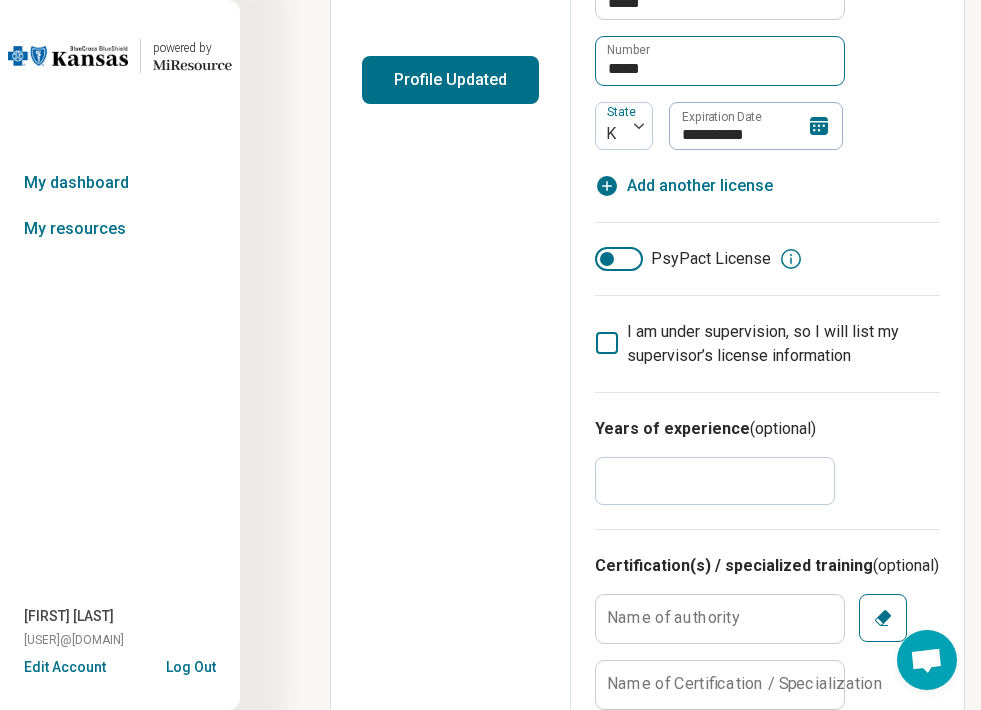 scroll, scrollTop: 0, scrollLeft: 0, axis: both 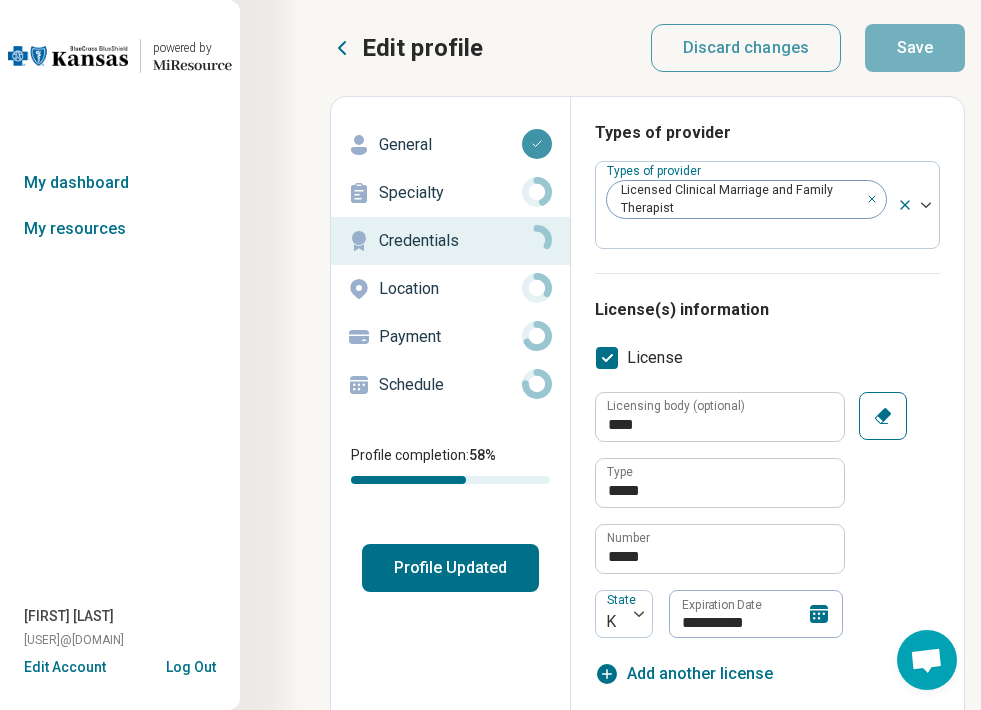 click on "Location" at bounding box center (450, 289) 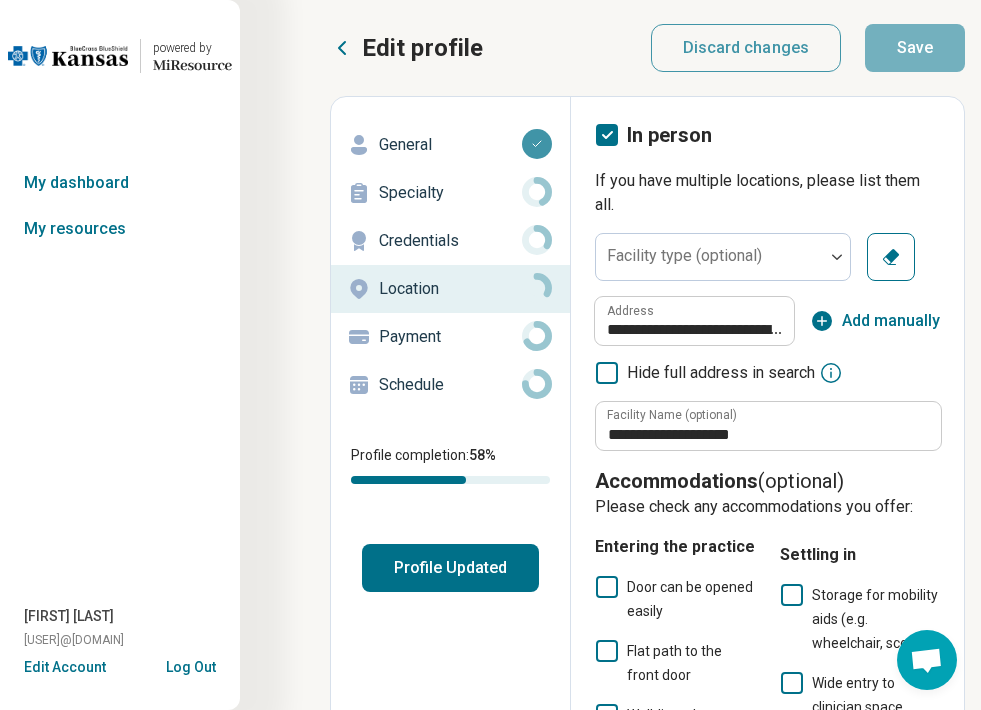 click on "Payment" at bounding box center [450, 337] 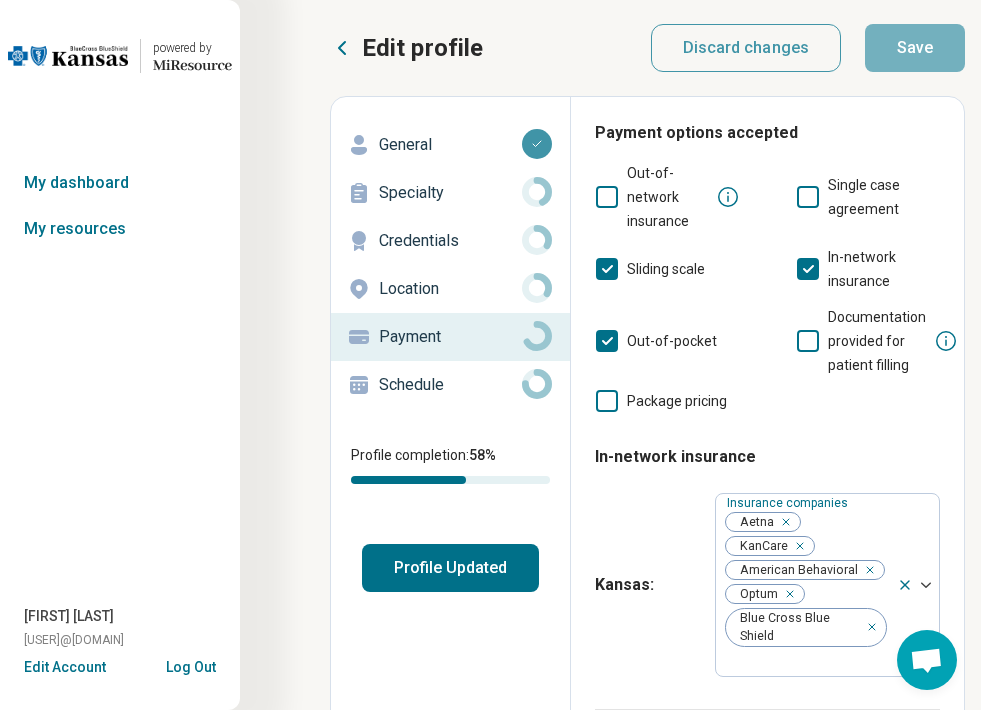 click on "Schedule" at bounding box center [450, 385] 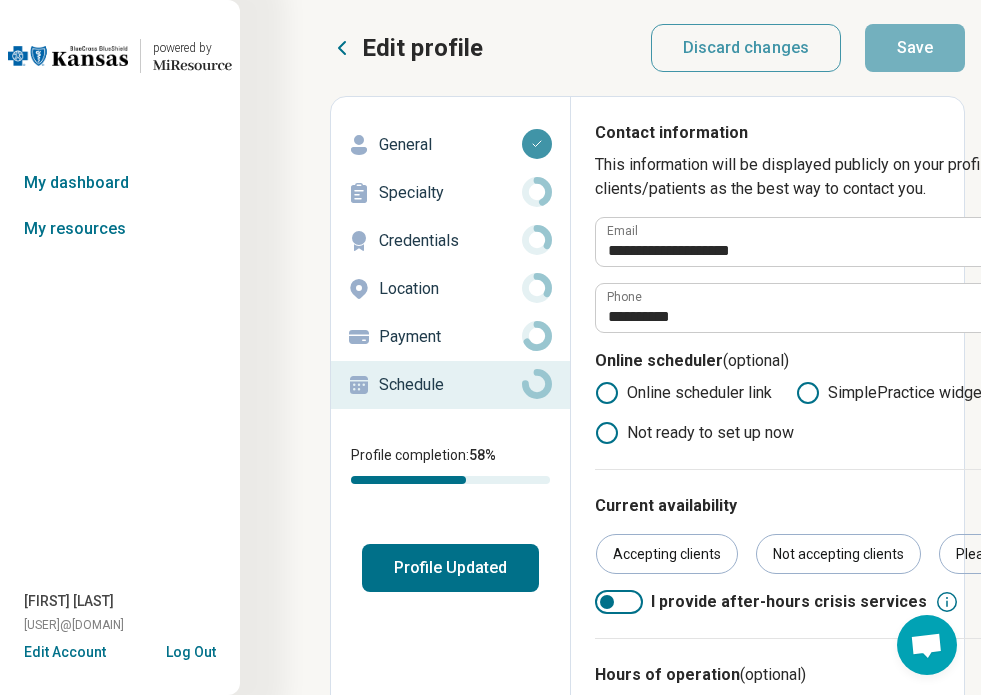 click on "Payment" at bounding box center [450, 337] 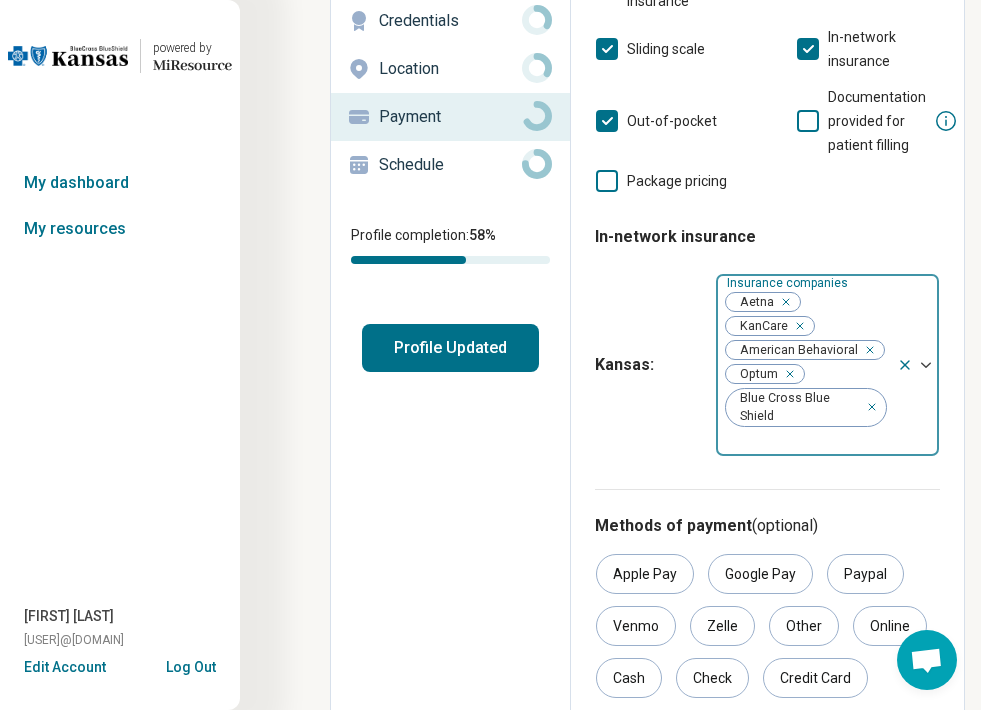 scroll, scrollTop: 231, scrollLeft: 0, axis: vertical 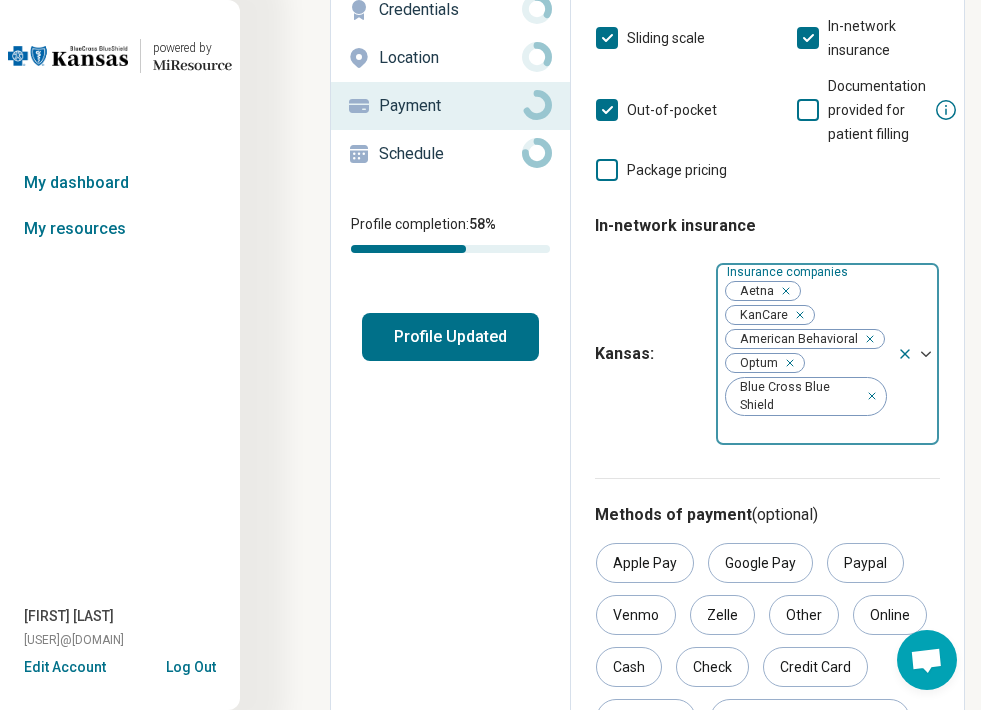 click at bounding box center (867, 339) 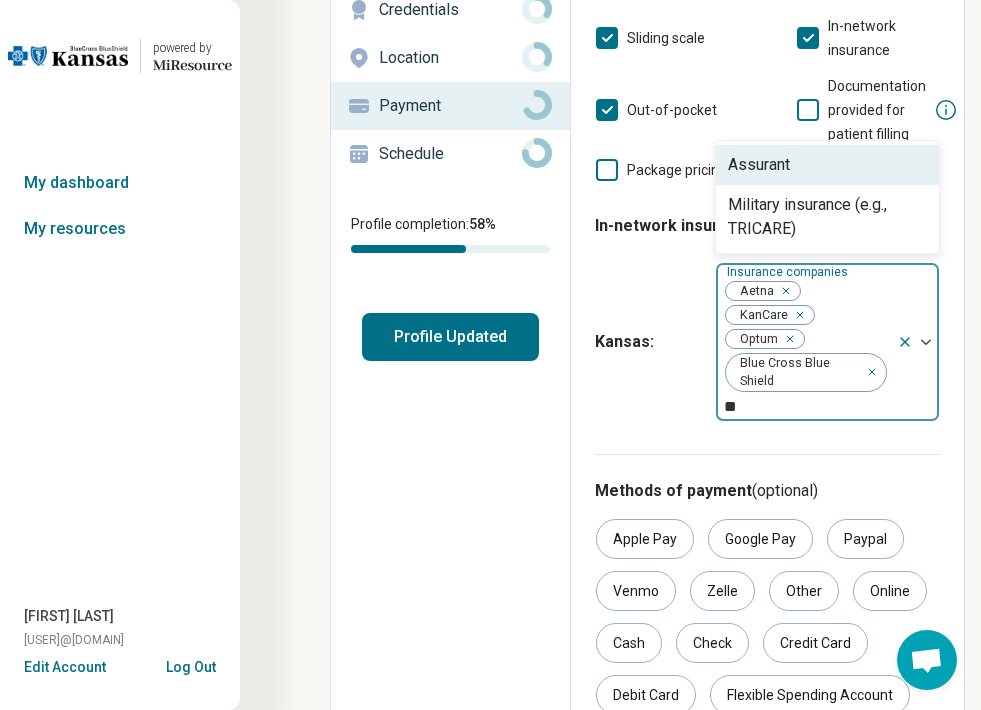 scroll, scrollTop: 155, scrollLeft: 0, axis: vertical 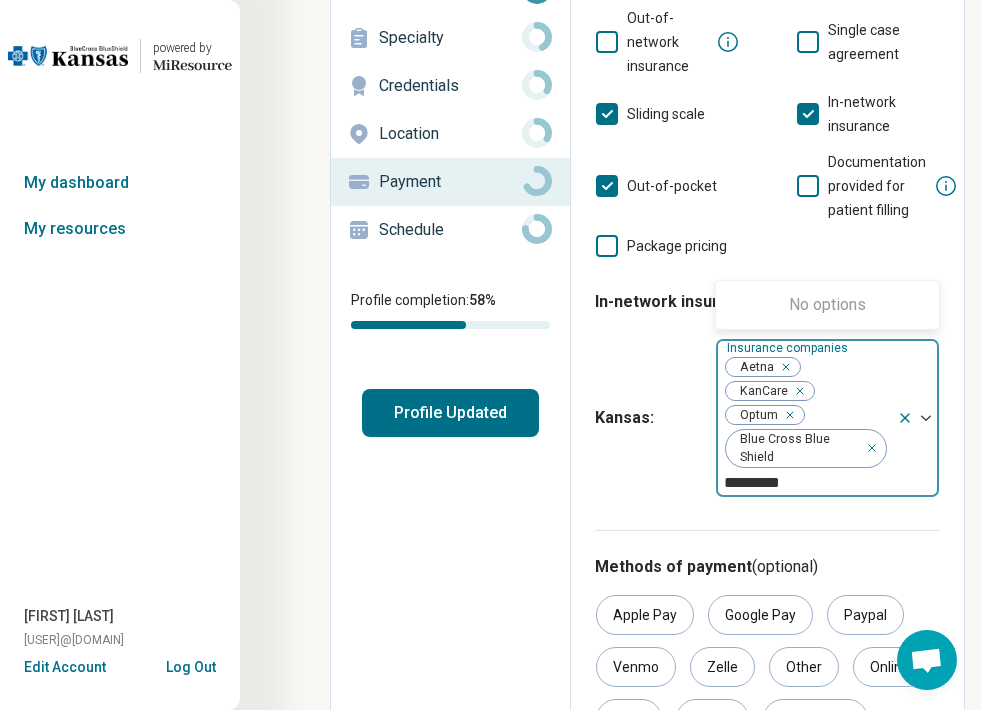 type on "*********" 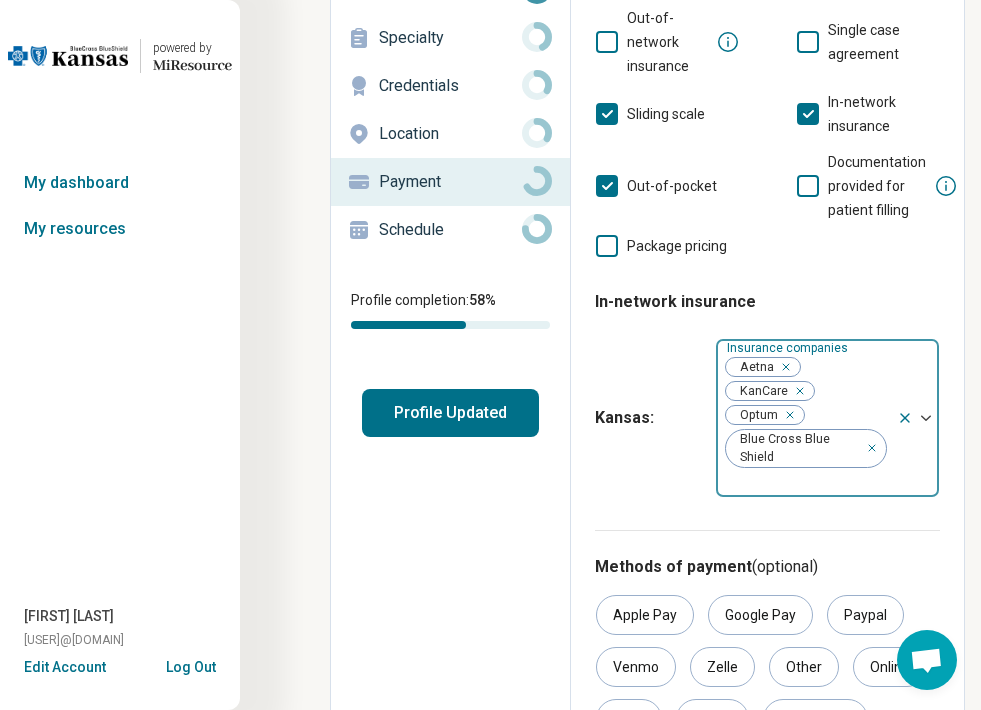 click on "Payment options accepted Out-of-network insurance Single case agreement Sliding scale In-network insurance Out-of-pocket Documentation provided for patient filling Package pricing In-network insurance Kansas : Insurance companies Aetna KanCare Optum Blue Cross Blue Shield" at bounding box center (767, 248) 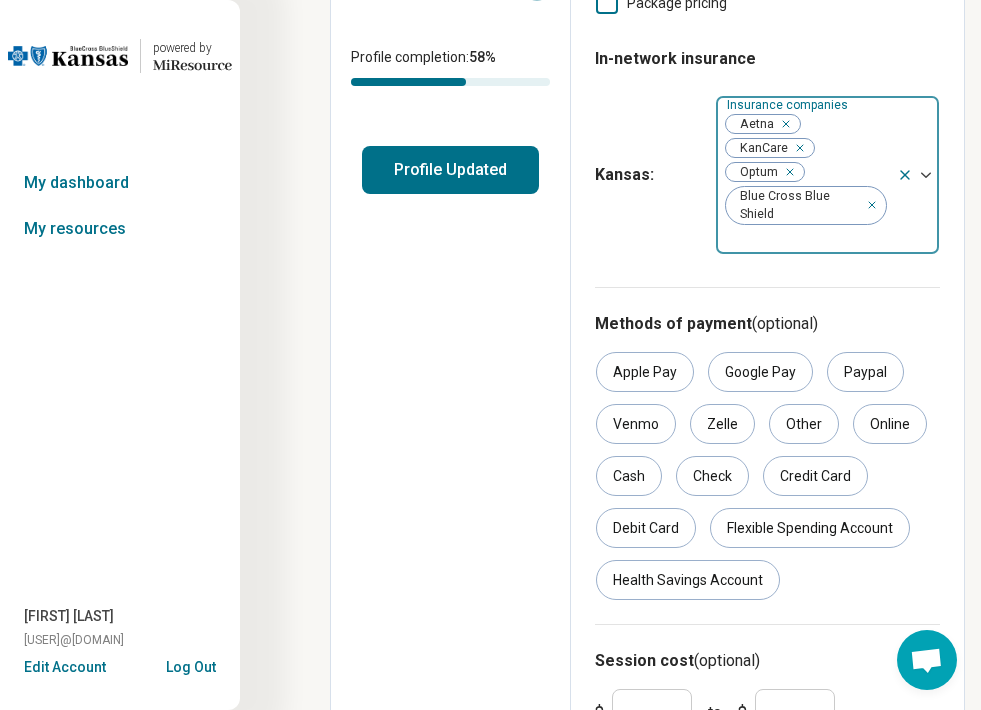scroll, scrollTop: 396, scrollLeft: 0, axis: vertical 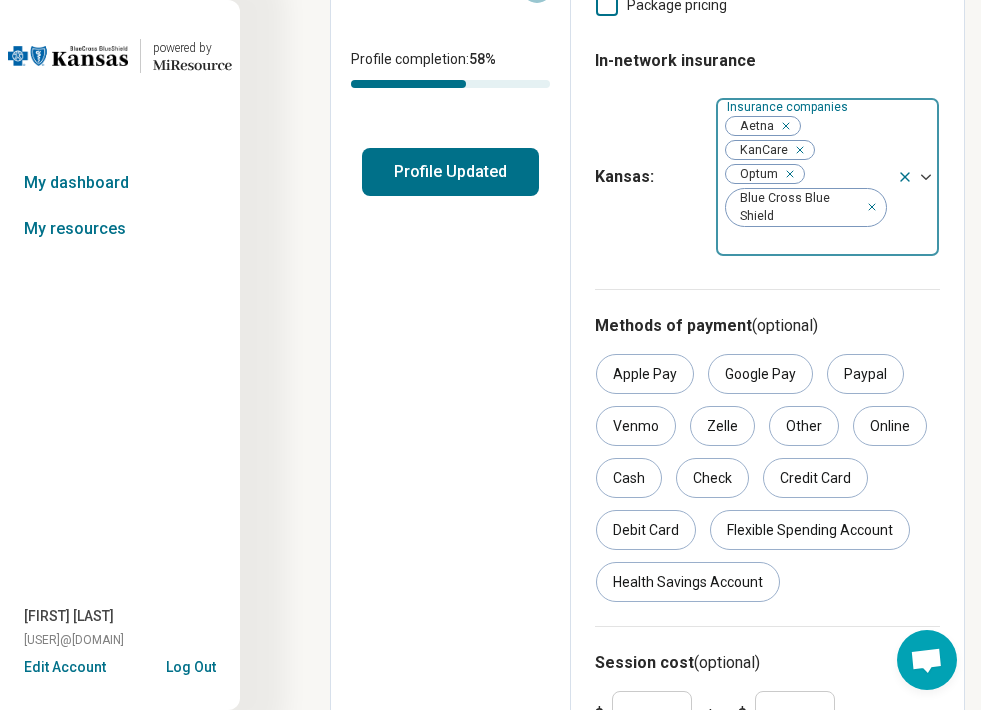 click at bounding box center (926, 177) 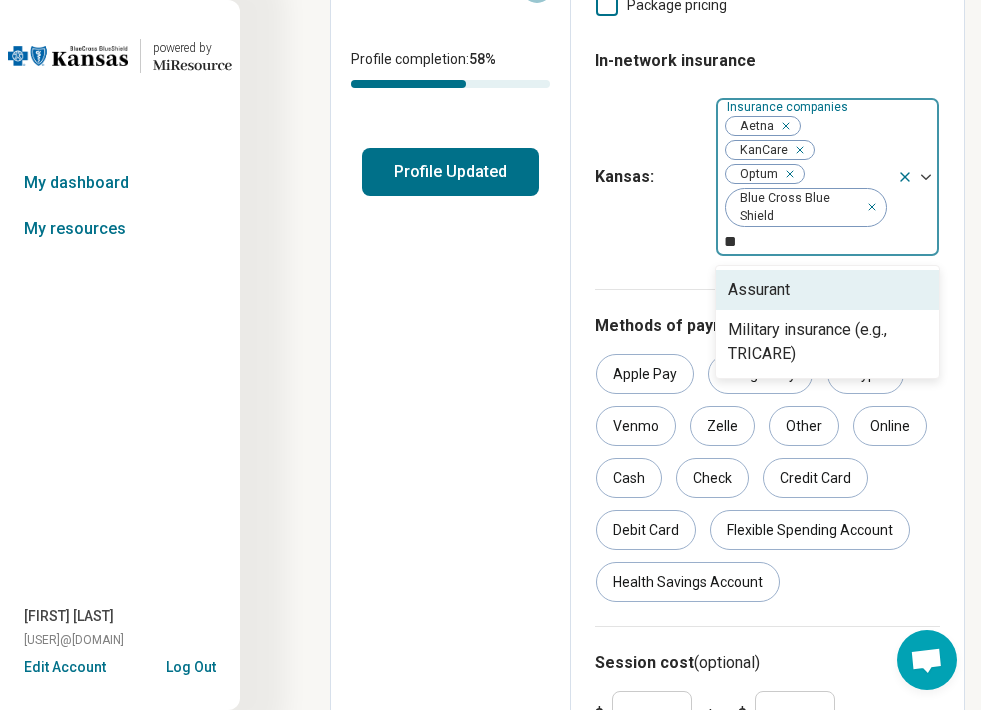 type on "*" 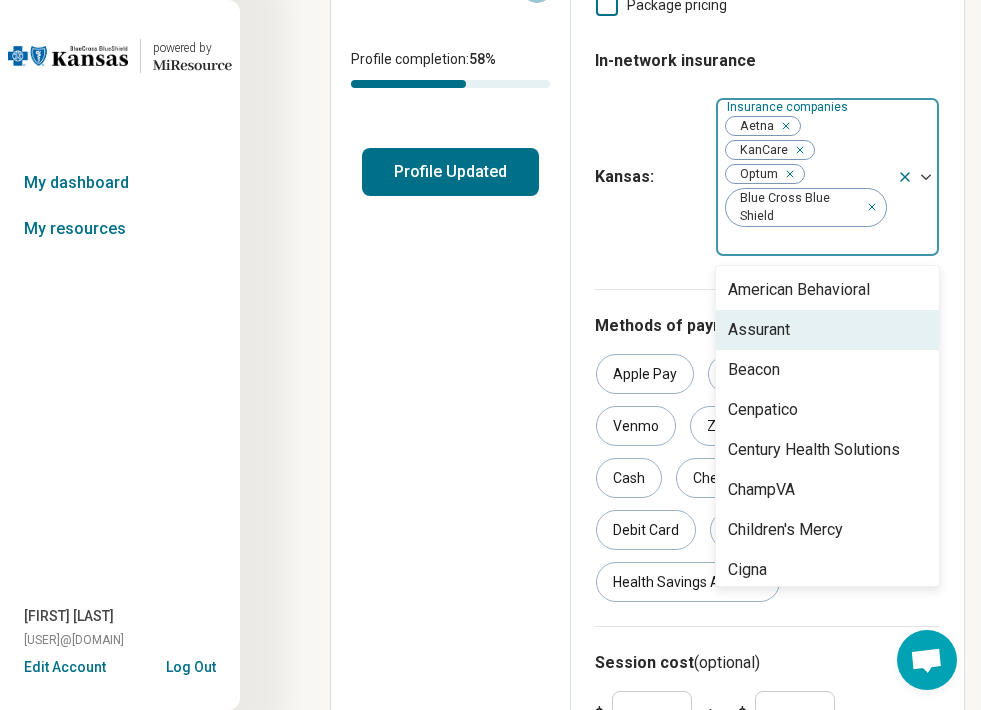 type on "*" 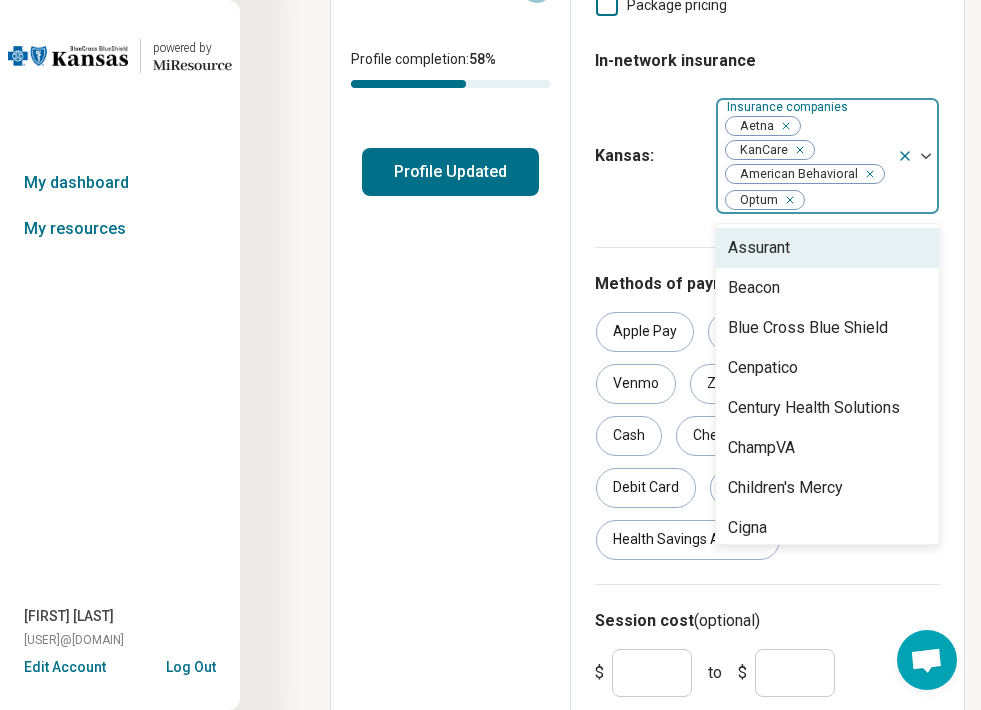 click 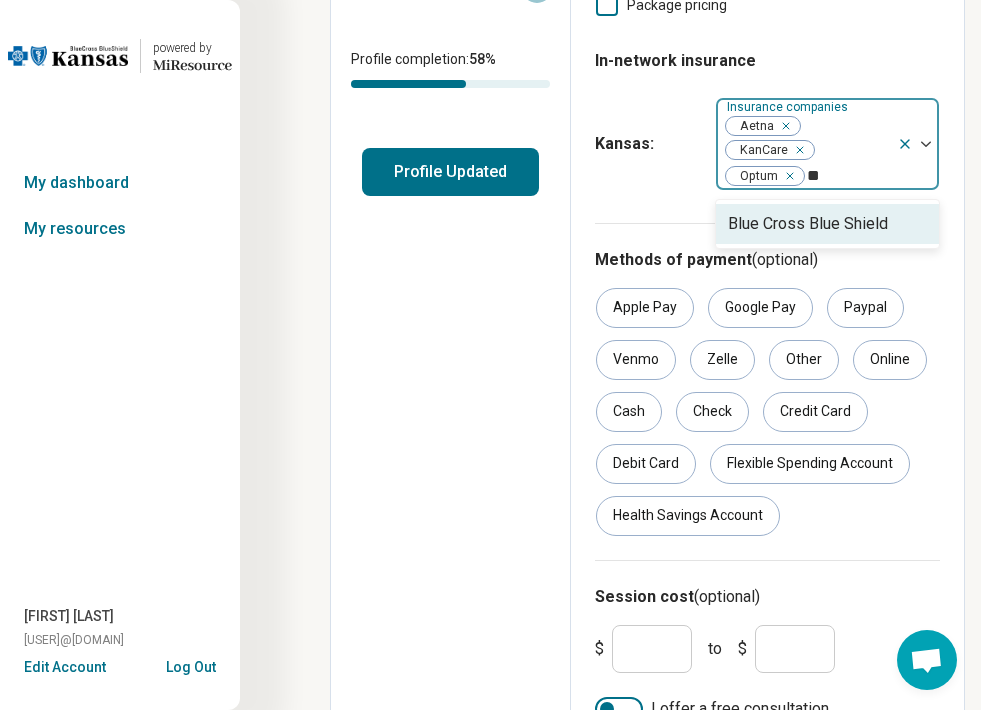 type on "***" 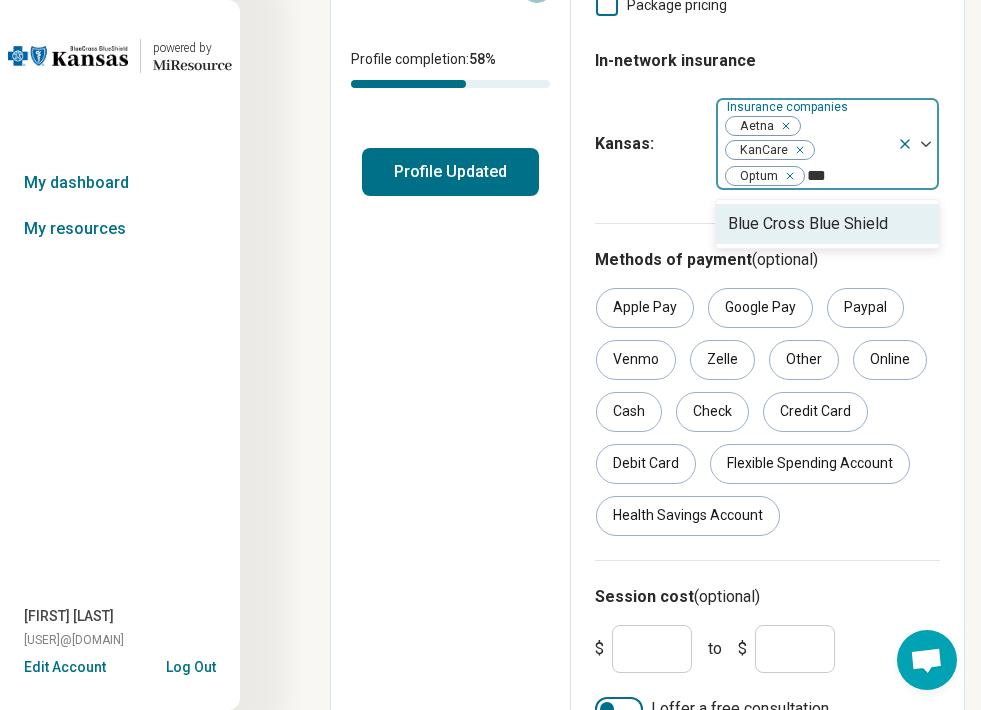 click on "Blue Cross Blue Shield" at bounding box center [808, 224] 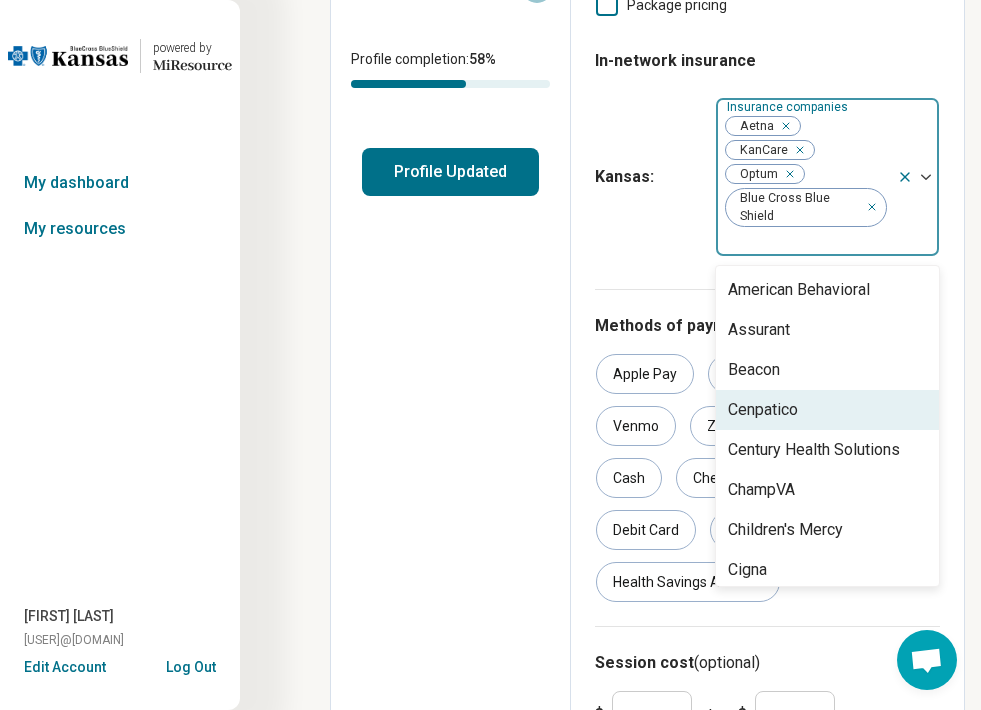 click on "Payment options accepted Out-of-network insurance Single case agreement Sliding scale In-network insurance Out-of-pocket Documentation provided for patient filling Package pricing In-network insurance Kansas : option Blue Cross Blue Shield, selected. Cenpatico, 4 of 23. 23 results available. Use Up and Down to choose options, press Enter to select the currently focused option, press Escape to exit the menu, press Tab to select the option and exit the menu. Insurance companies Aetna KanCare Optum Blue Cross Blue Shield American Behavioral Assurant Beacon Cenpatico Century Health Solutions ChampVA Children's Mercy Cigna ComPsych Farmers Mutual Hail (FMH) Government Employee Health Associations (GEHA) Health Partners of Kansas Humana Managed Health Network (MHN) Medica Medicare Military insurance (e.g., TRICARE) Multiplan Oscar Preferred Providers Care Tricare United HealthCare" at bounding box center [767, 7] 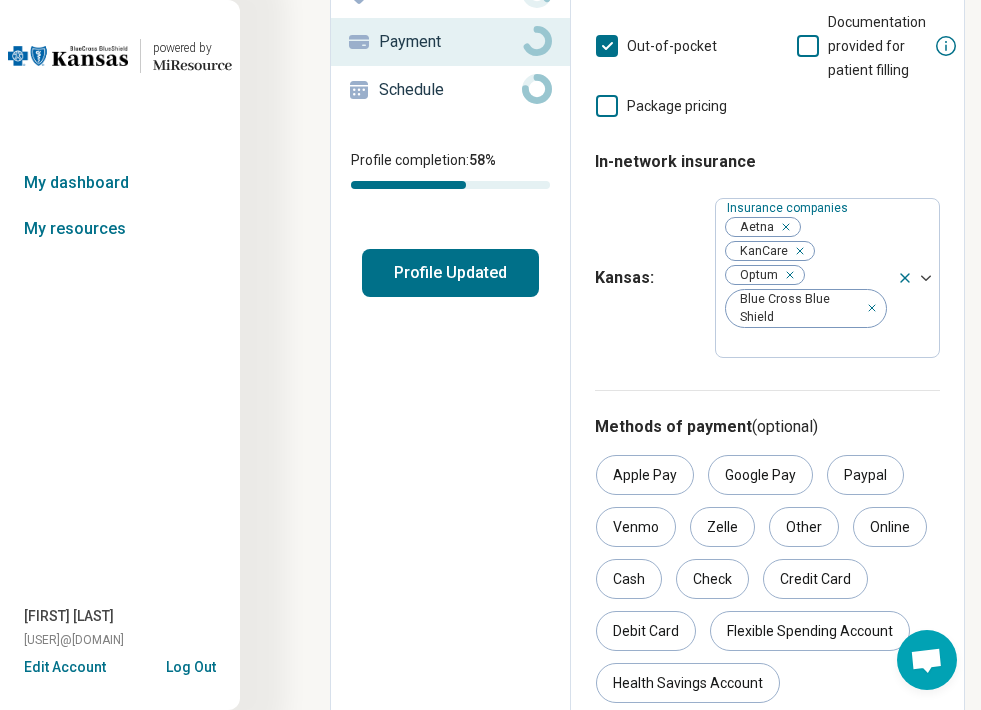 scroll, scrollTop: 0, scrollLeft: 0, axis: both 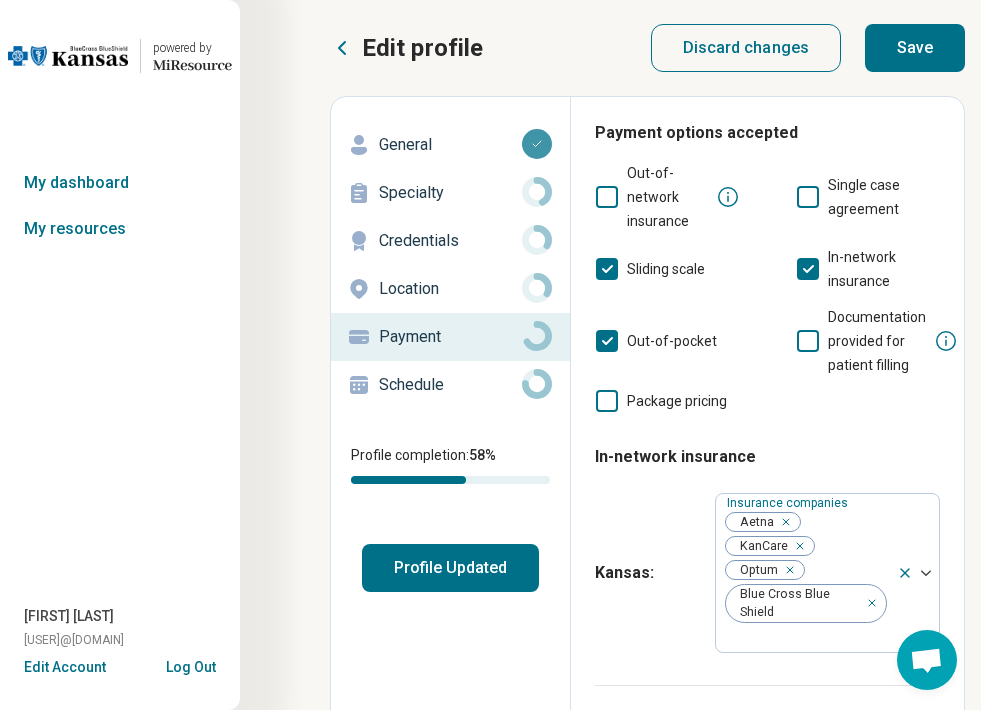 click on "Save" at bounding box center [915, 48] 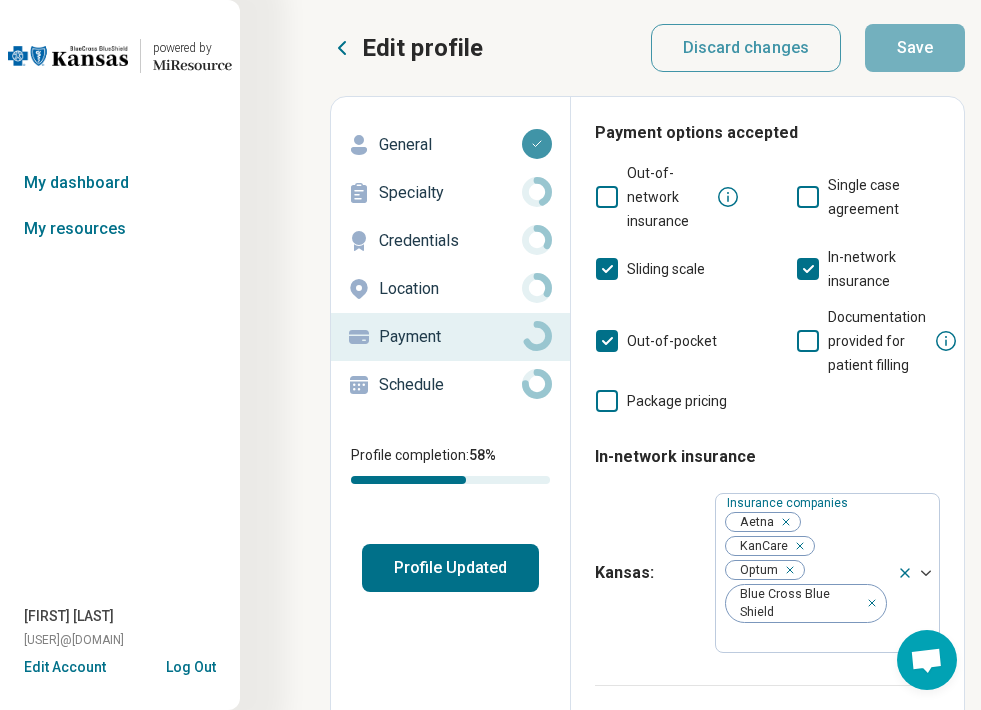 click on "Specialty" at bounding box center (450, 193) 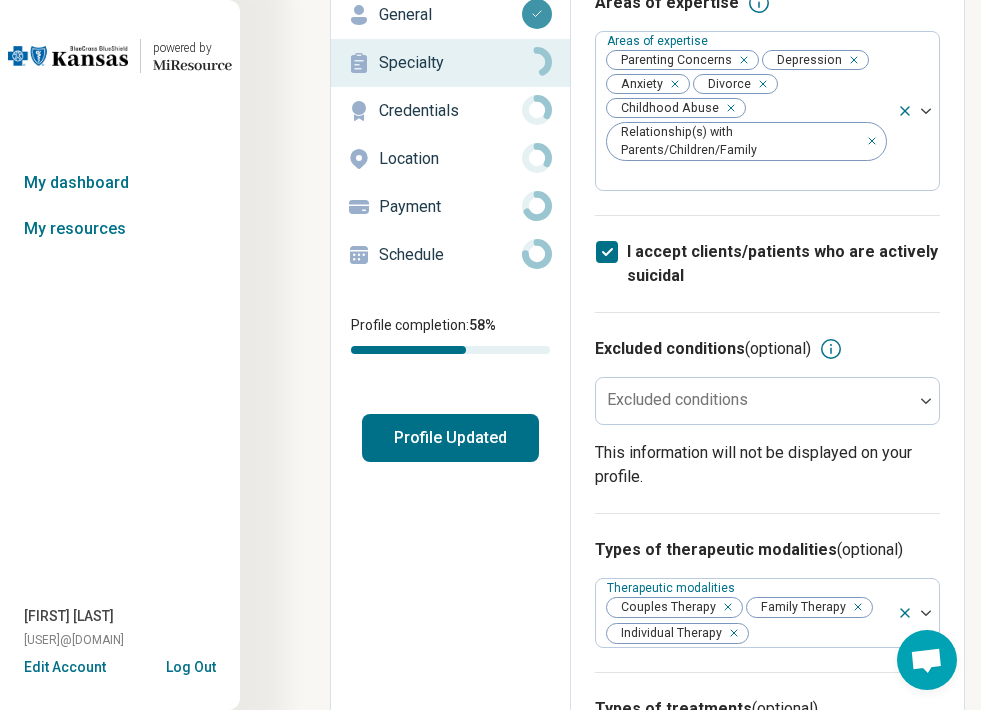 scroll, scrollTop: 0, scrollLeft: 0, axis: both 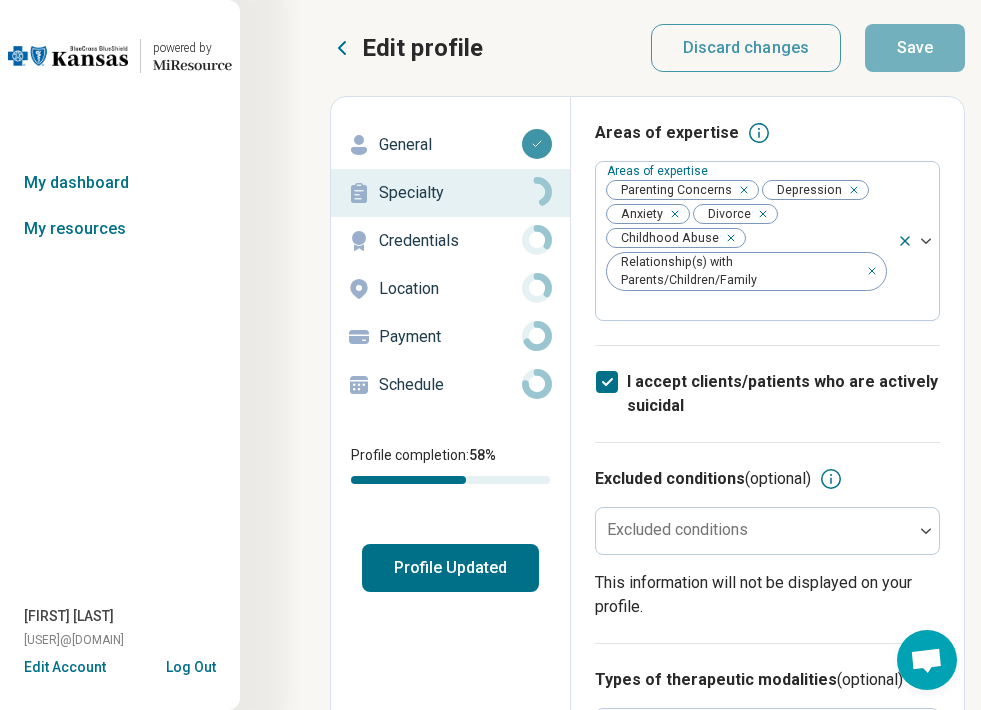 click on "Credentials" at bounding box center [450, 241] 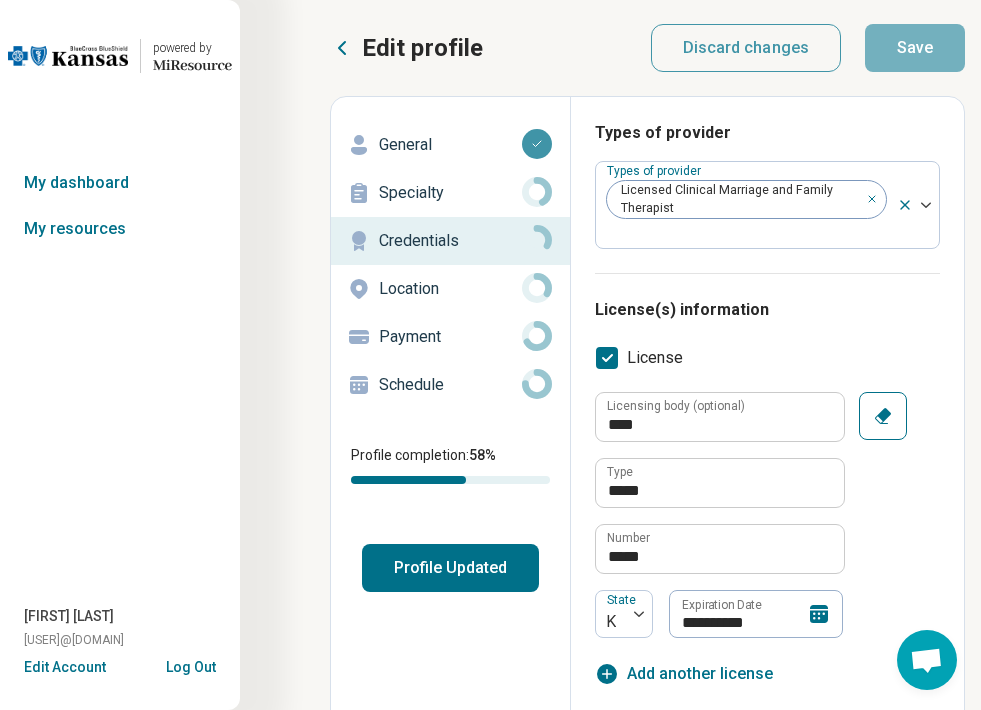 click on "Location" at bounding box center [450, 289] 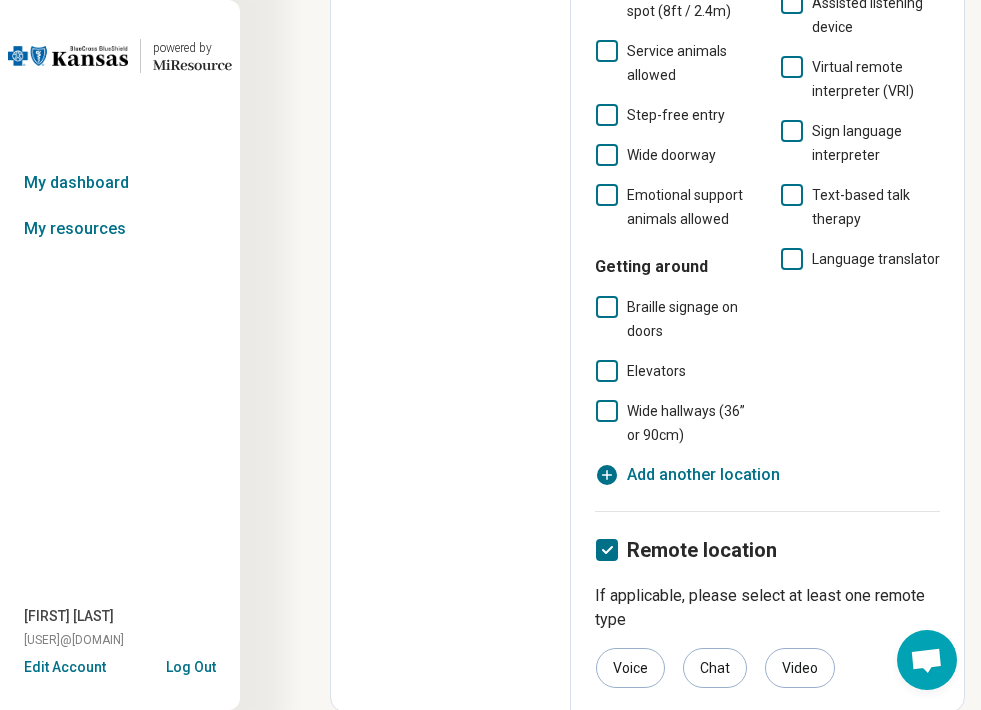 scroll, scrollTop: 784, scrollLeft: 0, axis: vertical 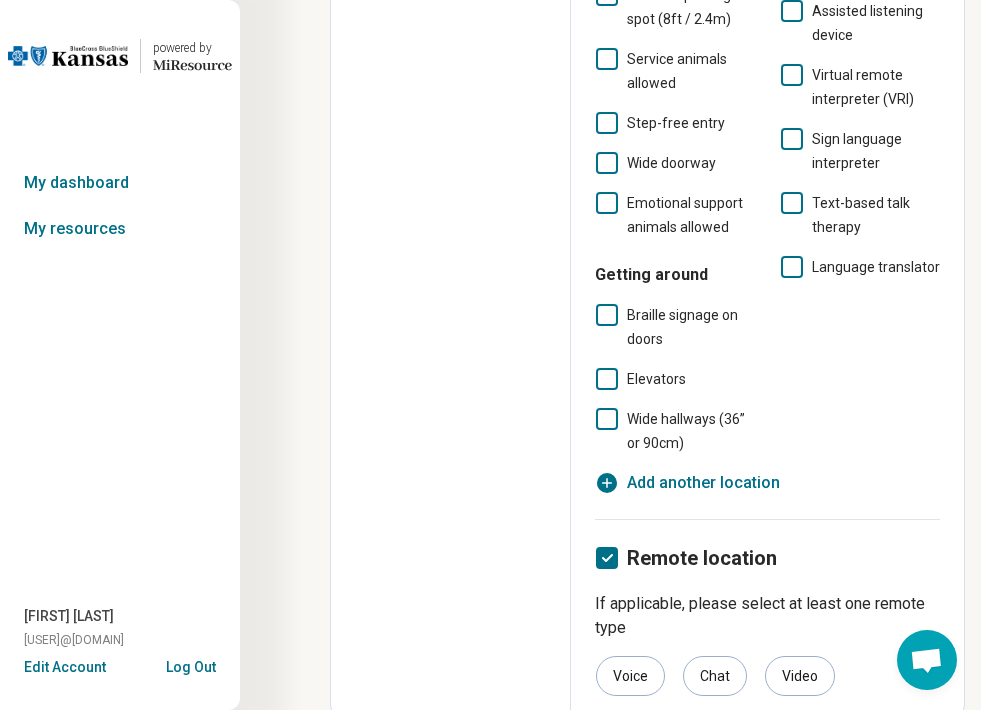 click 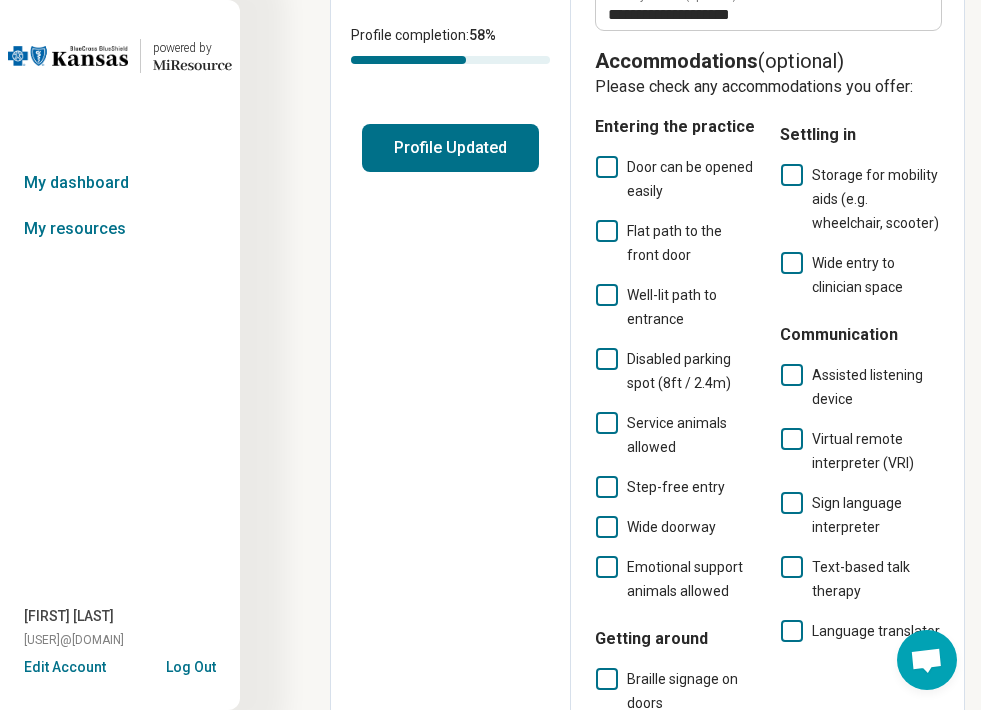 scroll, scrollTop: 0, scrollLeft: 0, axis: both 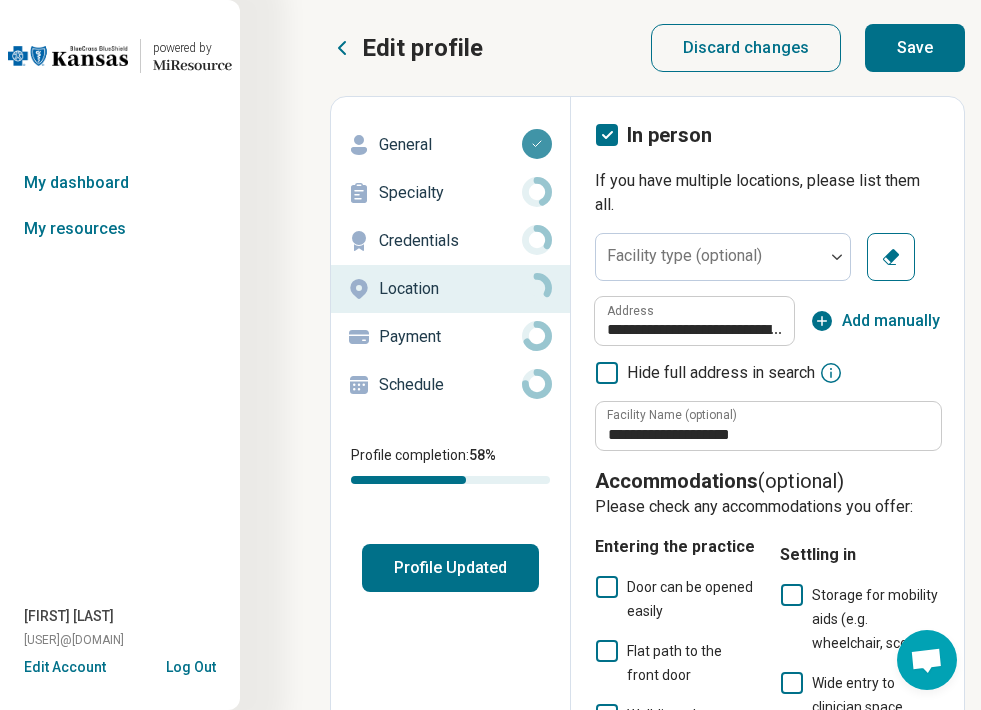click on "Save" at bounding box center [915, 48] 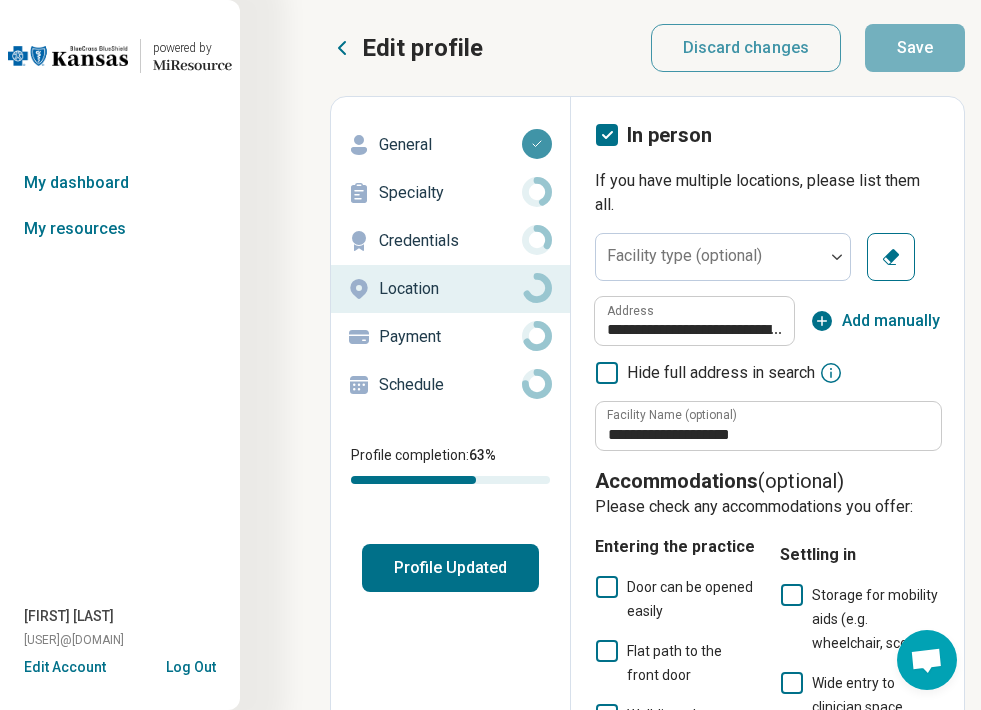 click on "Payment" at bounding box center [450, 337] 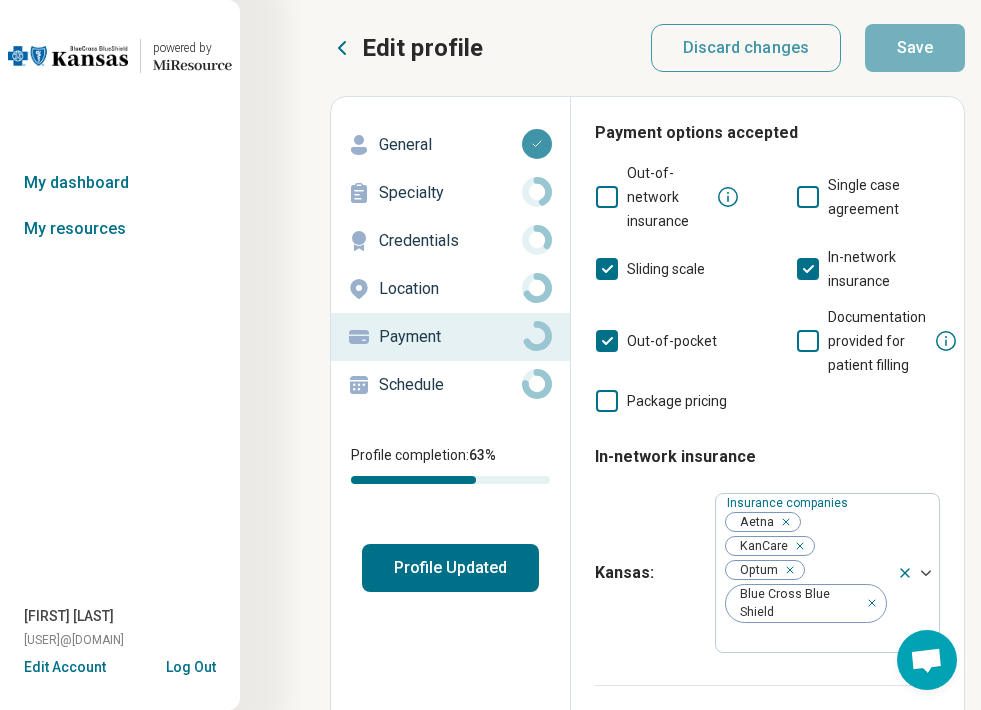 click on "Schedule" at bounding box center [450, 385] 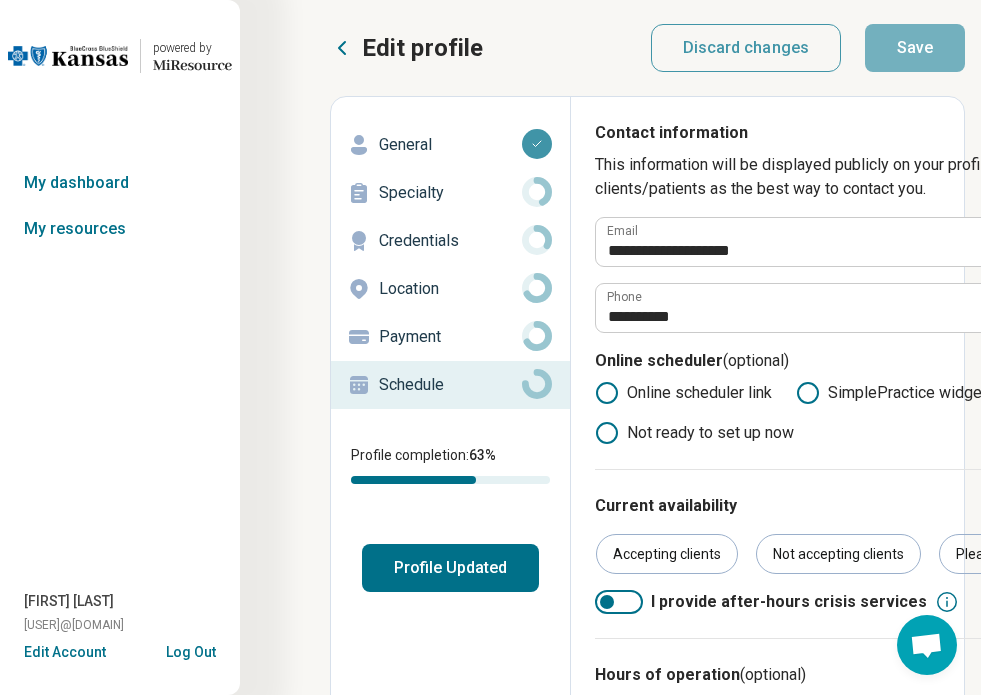 click on "Payment" at bounding box center (450, 337) 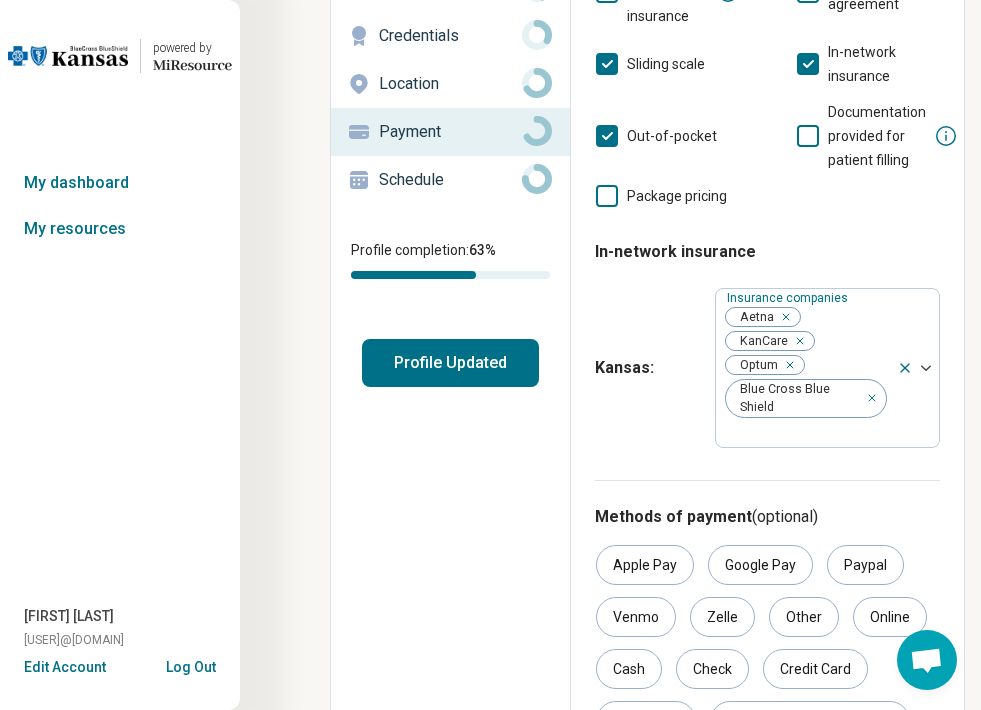 scroll, scrollTop: 498, scrollLeft: 0, axis: vertical 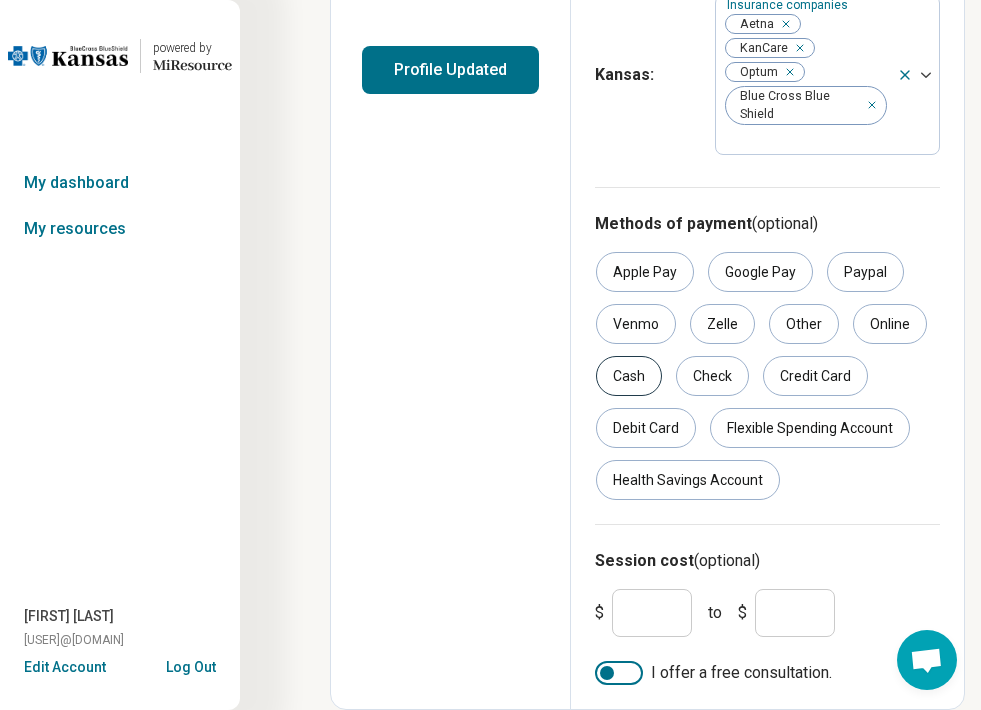 click on "Cash" at bounding box center (629, 376) 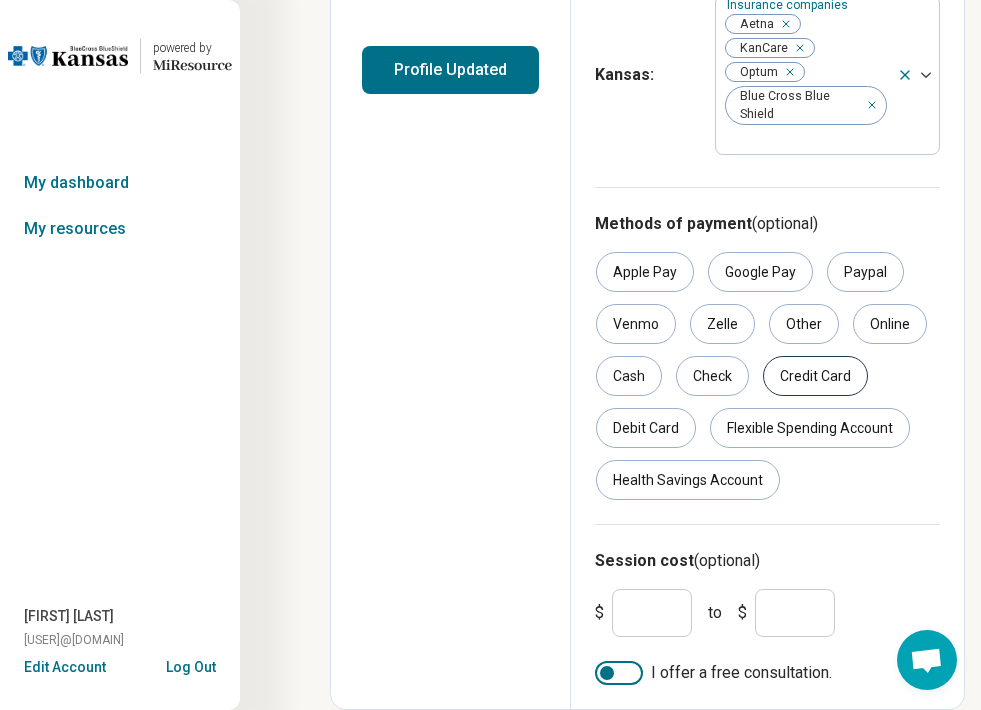 click on "Credit Card" at bounding box center (815, 376) 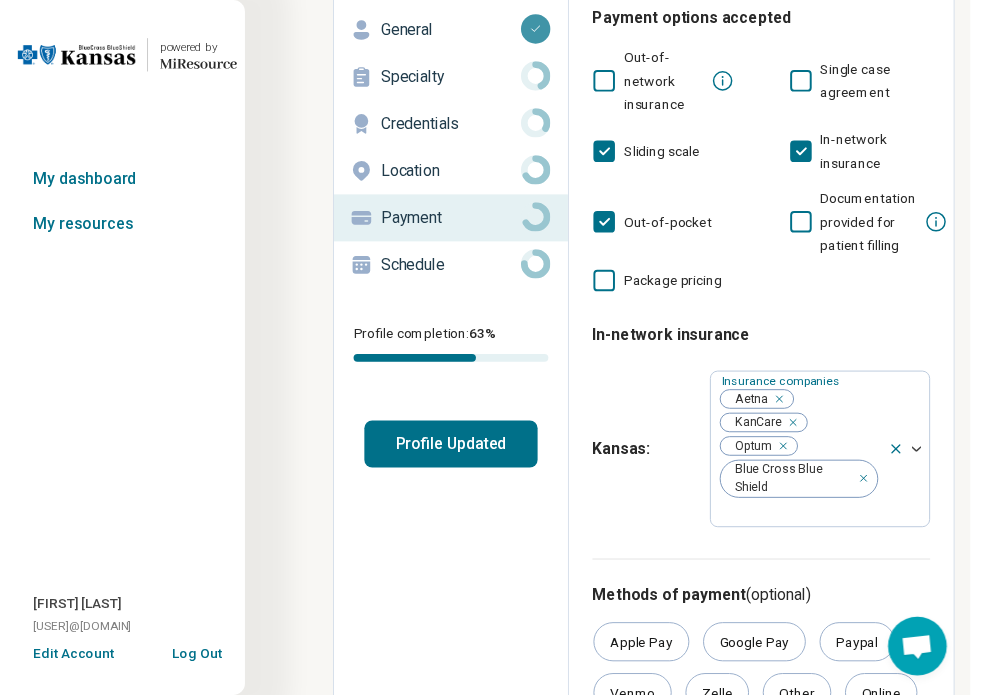 scroll, scrollTop: 0, scrollLeft: 0, axis: both 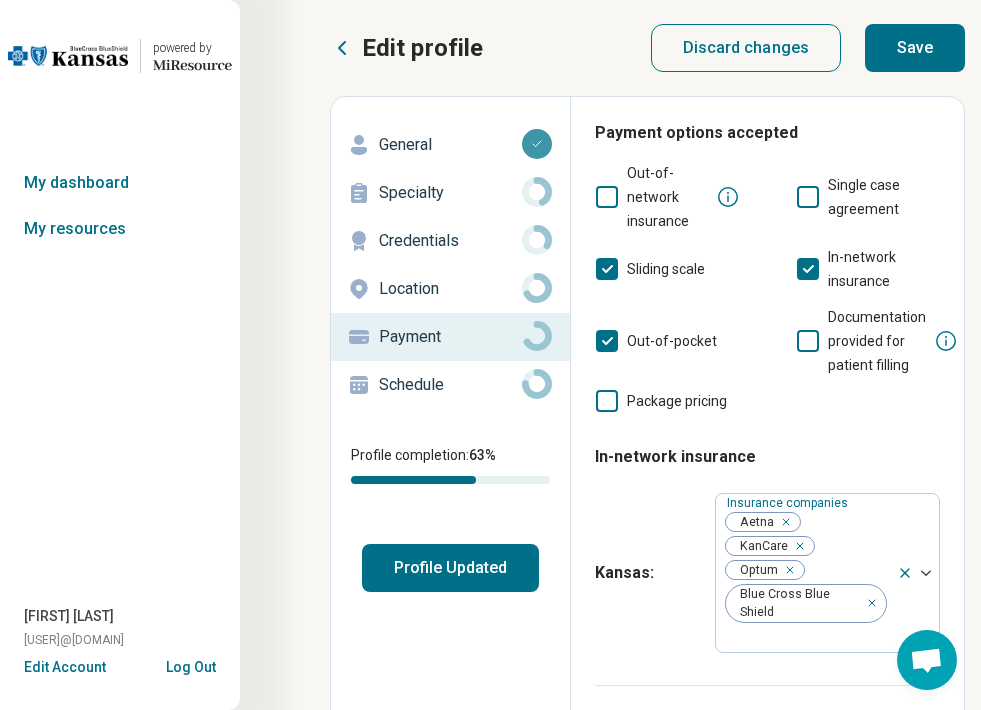 click on "Save" at bounding box center (915, 48) 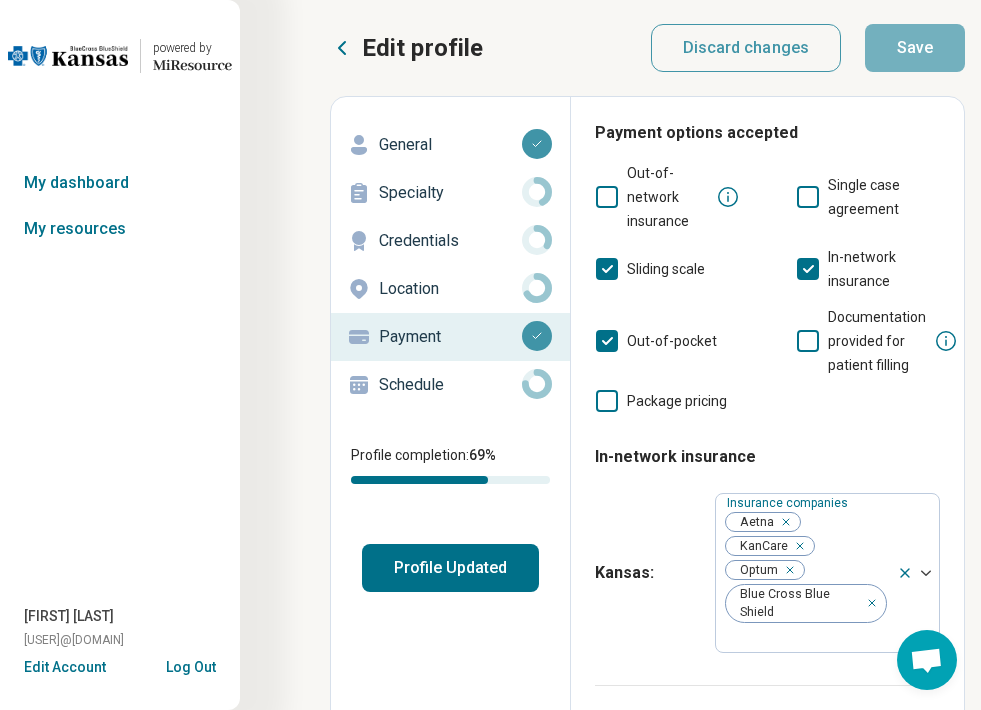 click on "Schedule" at bounding box center (450, 385) 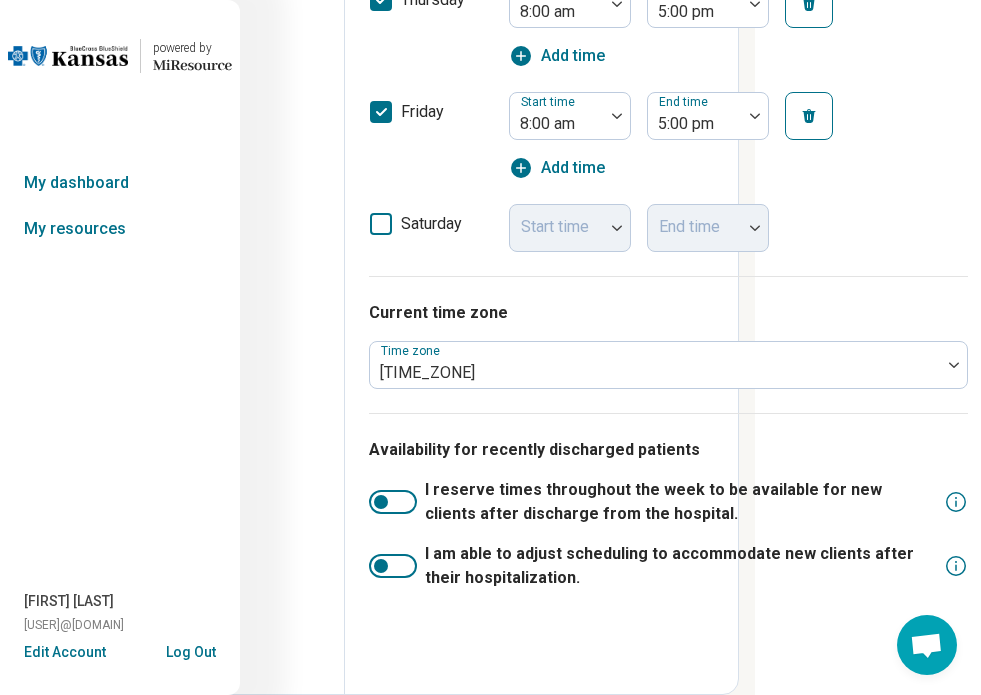 scroll, scrollTop: 1091, scrollLeft: 238, axis: both 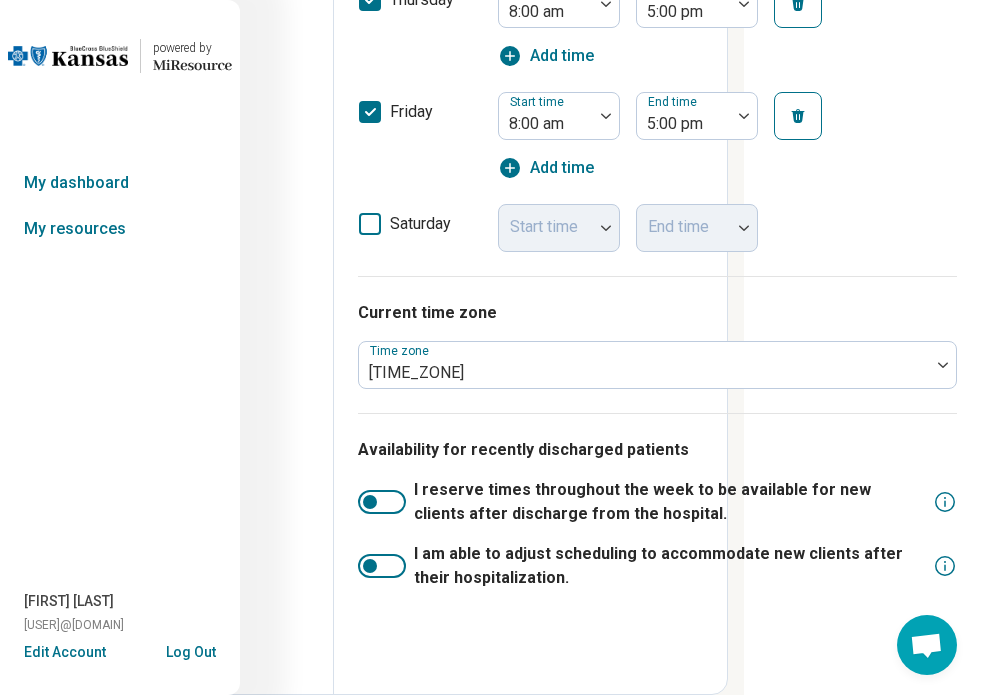click at bounding box center [382, 566] 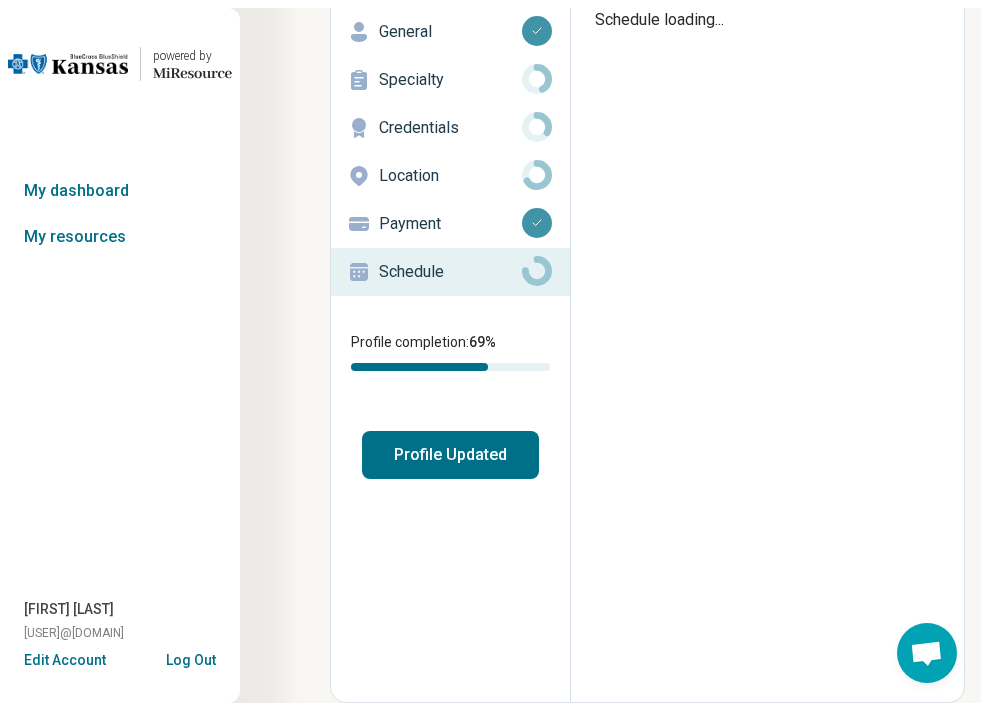 scroll, scrollTop: 106, scrollLeft: 0, axis: vertical 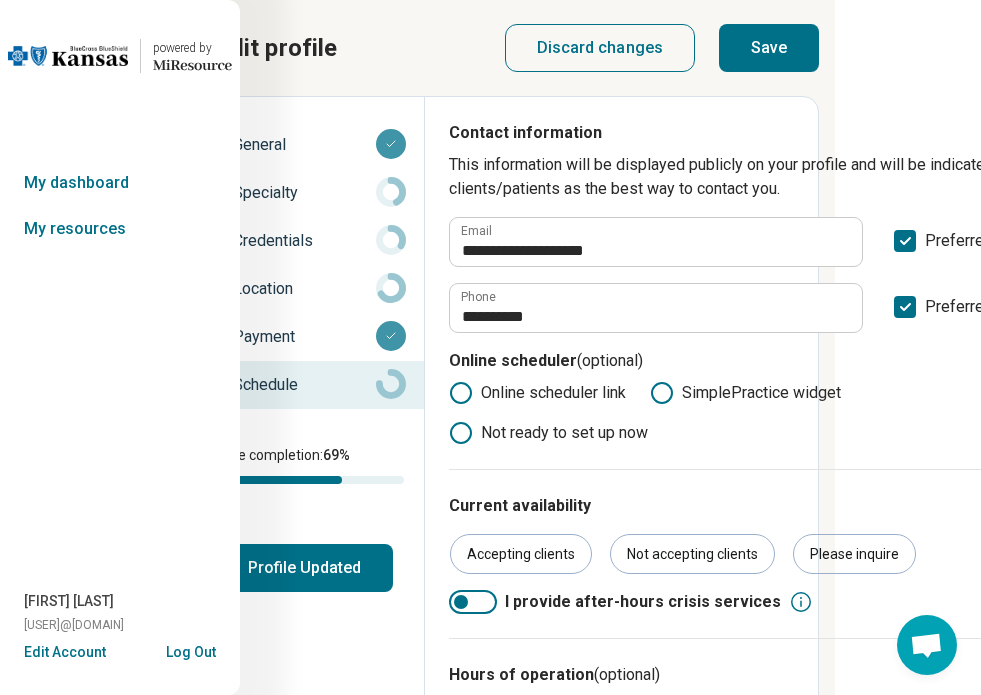 click on "Save" at bounding box center [769, 48] 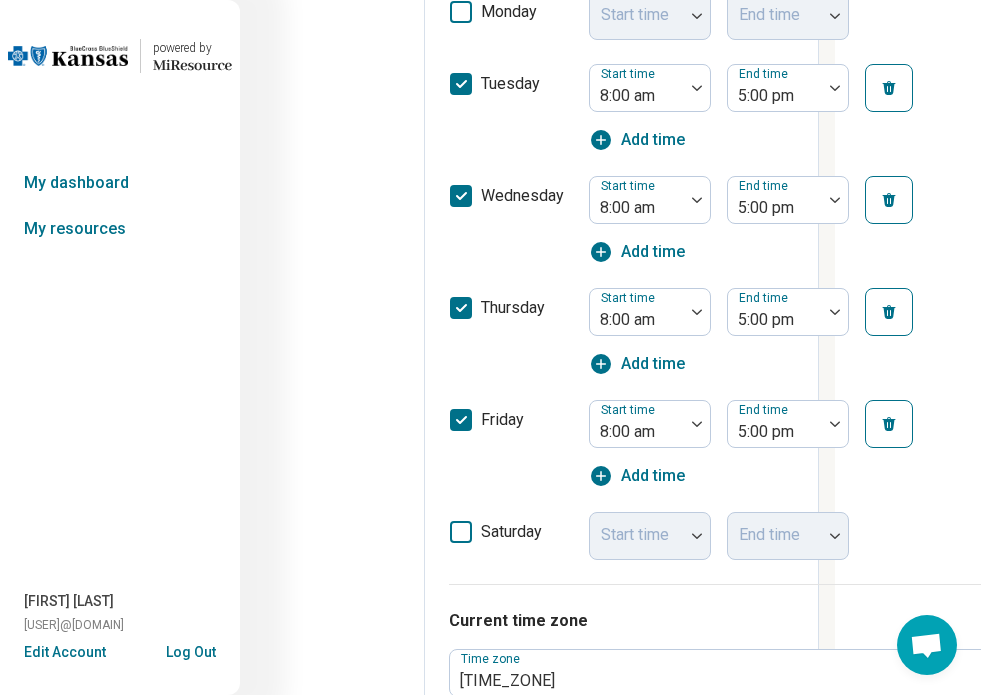 scroll, scrollTop: 1196, scrollLeft: 146, axis: both 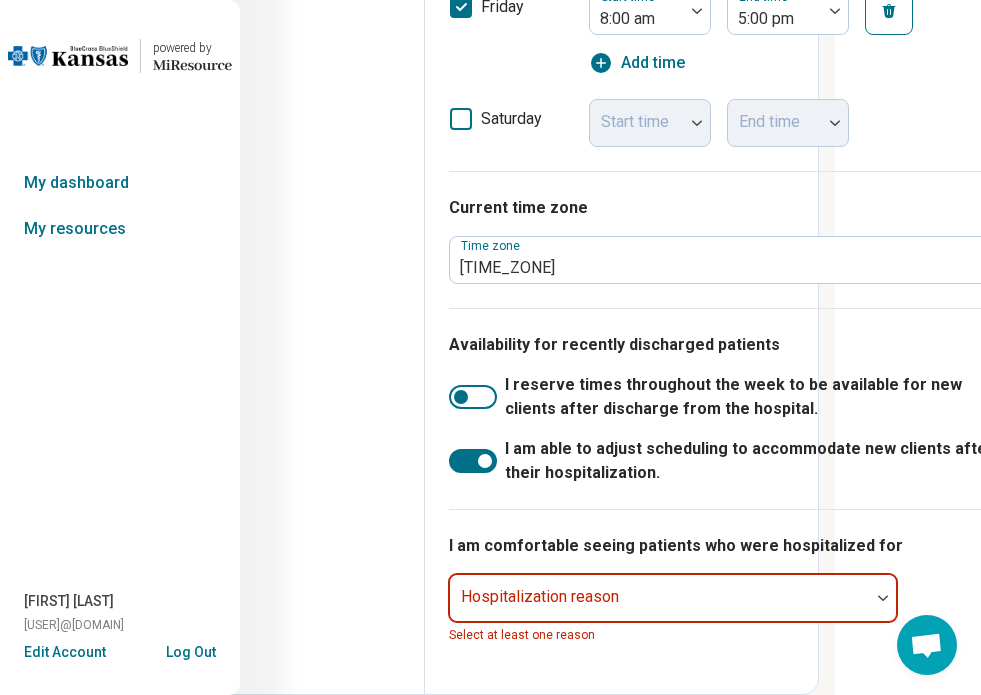 click at bounding box center (660, 606) 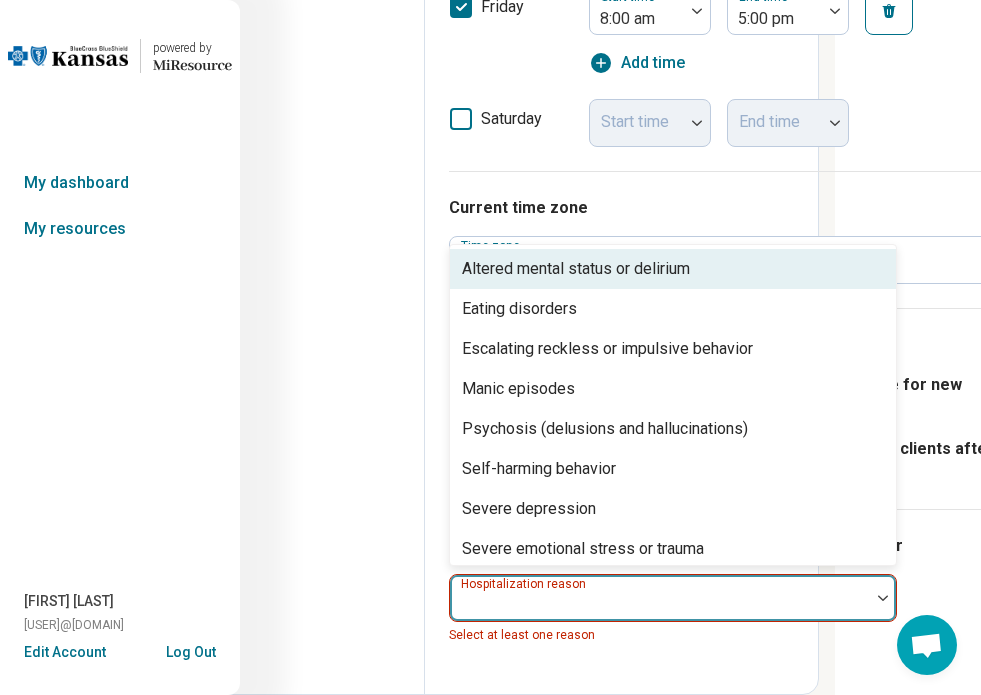 click on "**********" at bounding box center [748, -203] 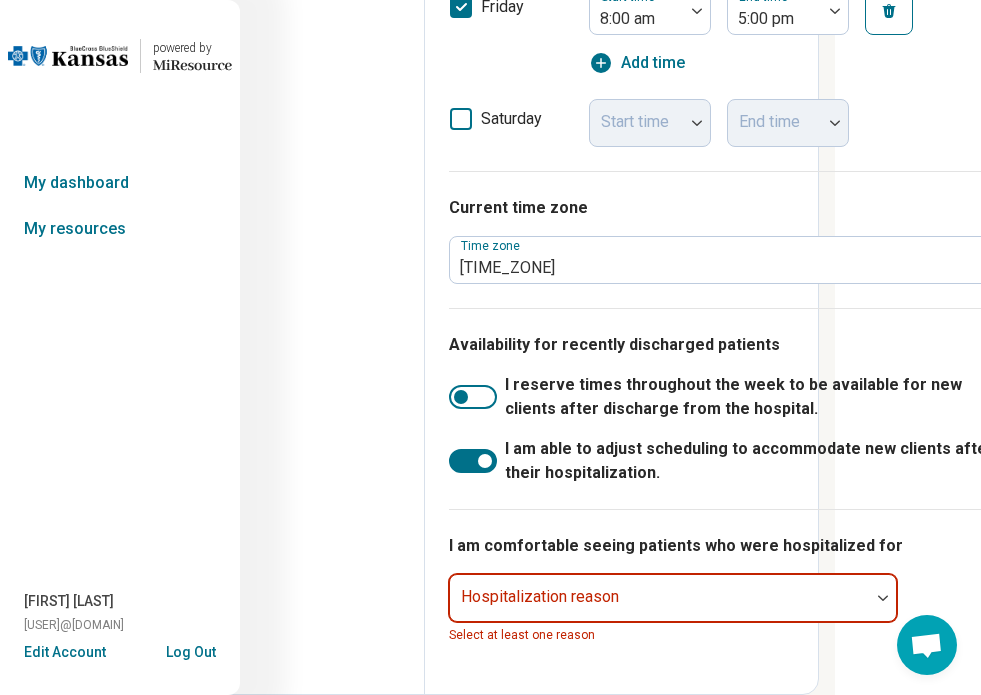 click on "Hospitalization reason" at bounding box center [673, 598] 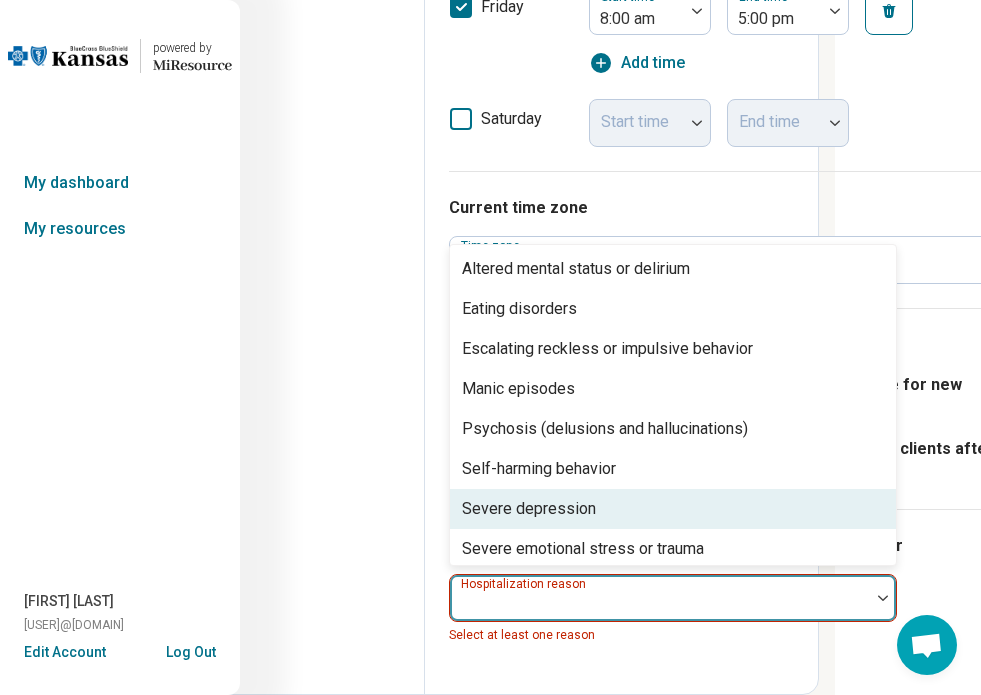 scroll, scrollTop: 128, scrollLeft: 0, axis: vertical 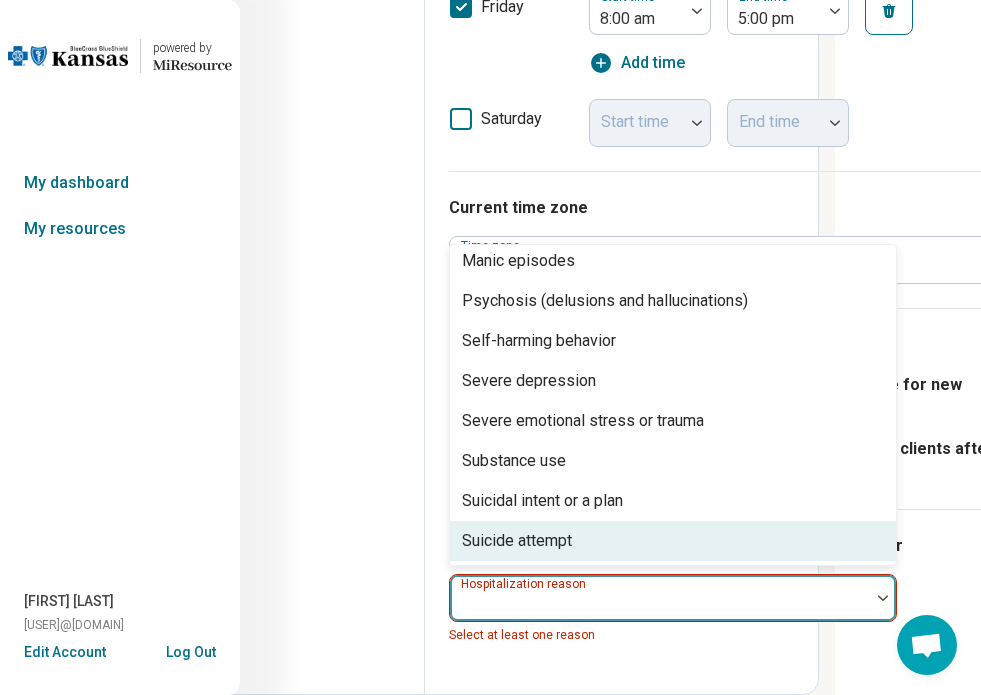 click on "Suicide attempt" at bounding box center [517, 541] 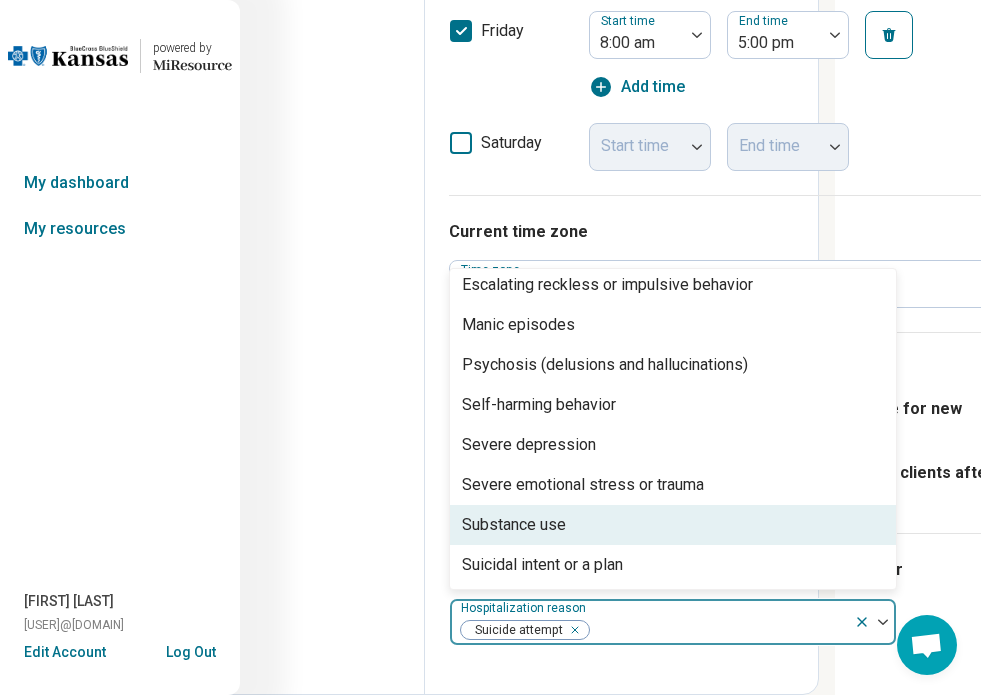 scroll, scrollTop: 1172, scrollLeft: 146, axis: both 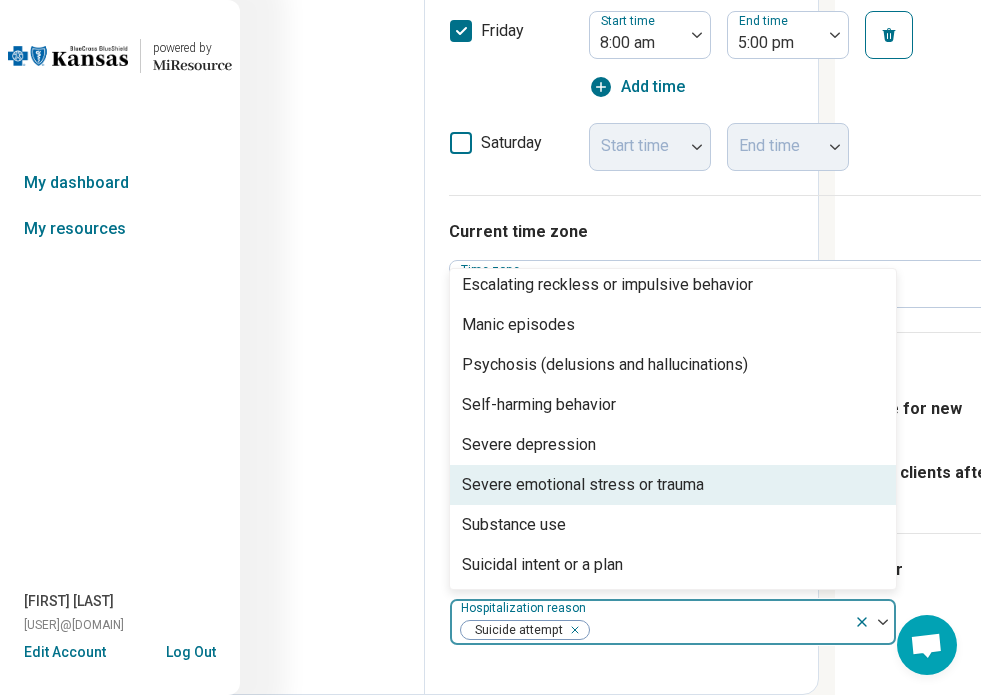 click on "Severe emotional stress or trauma" at bounding box center [583, 485] 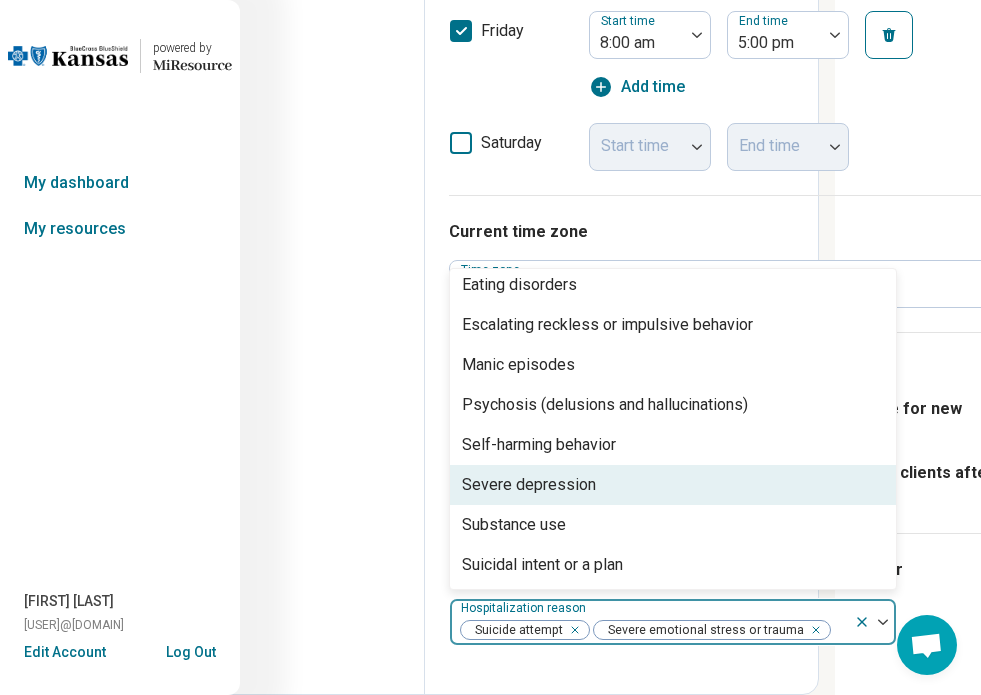 click on "Severe depression" at bounding box center [529, 485] 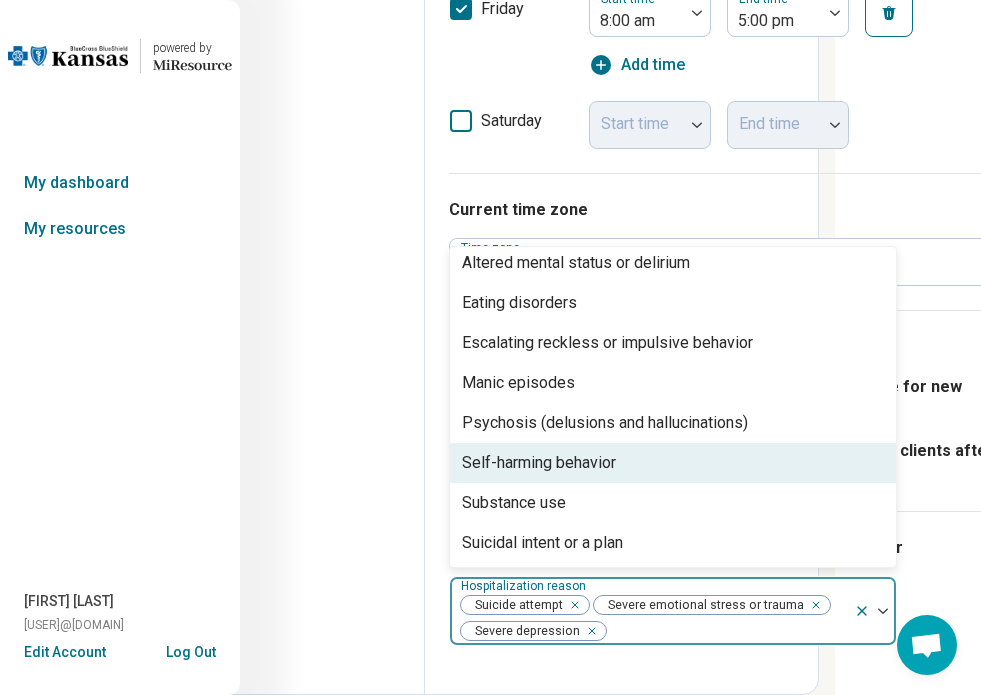 click on "Self-harming behavior" at bounding box center (539, 463) 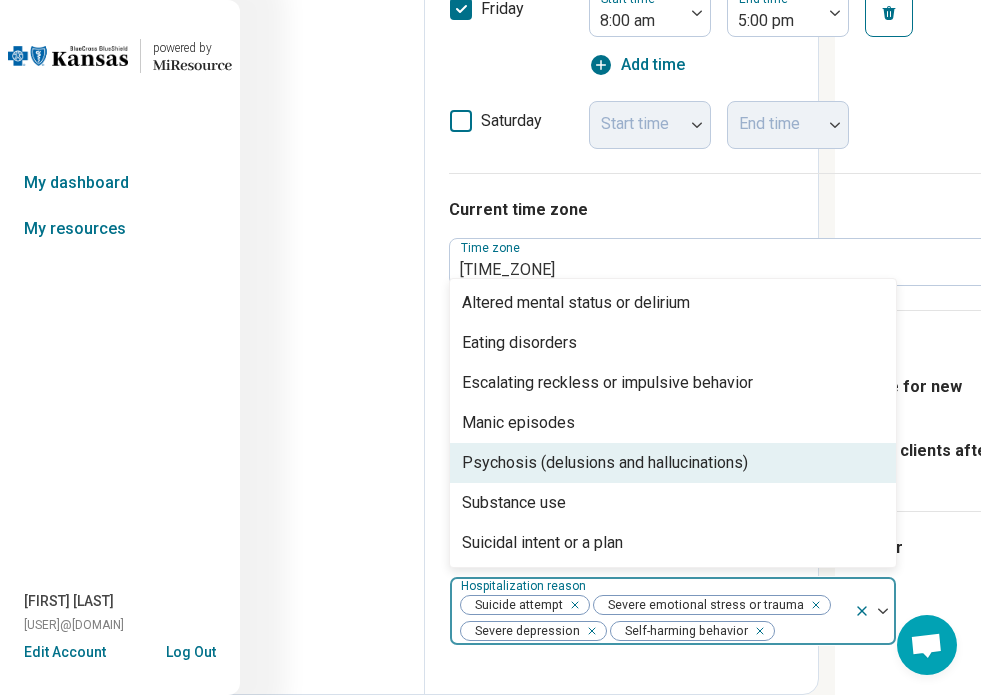 scroll, scrollTop: 0, scrollLeft: 0, axis: both 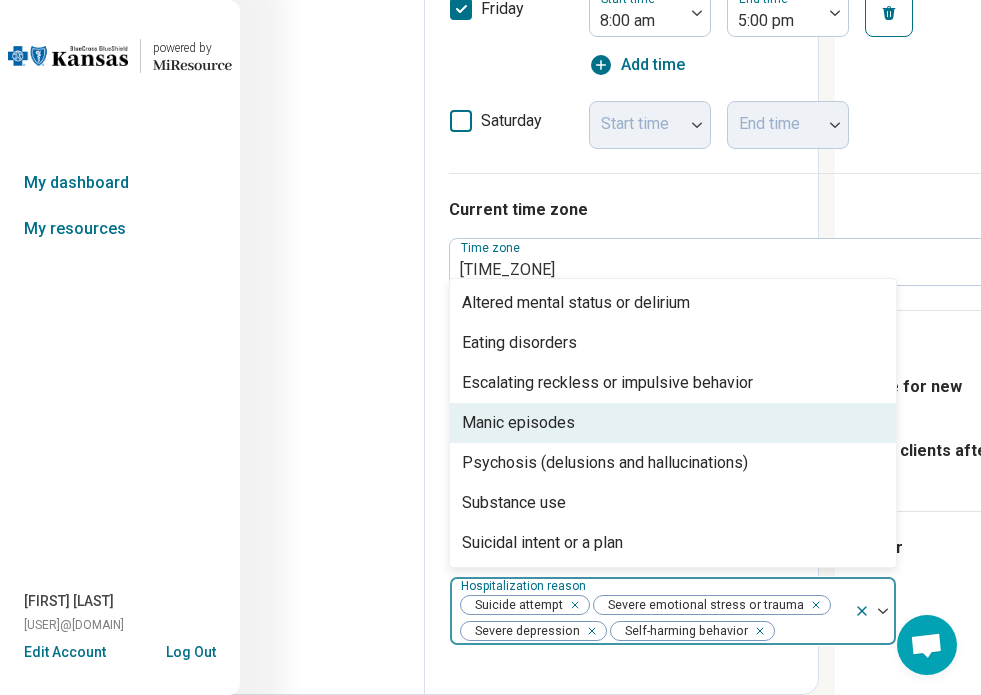 click on "Manic episodes" at bounding box center (673, 423) 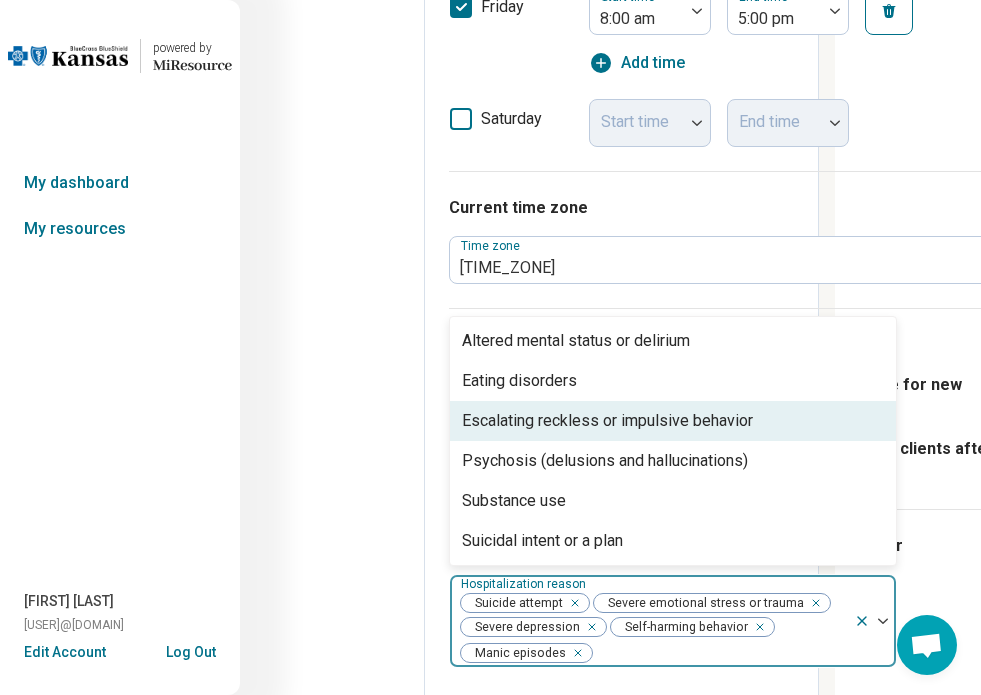 click on "Escalating reckless or impulsive behavior" at bounding box center (607, 421) 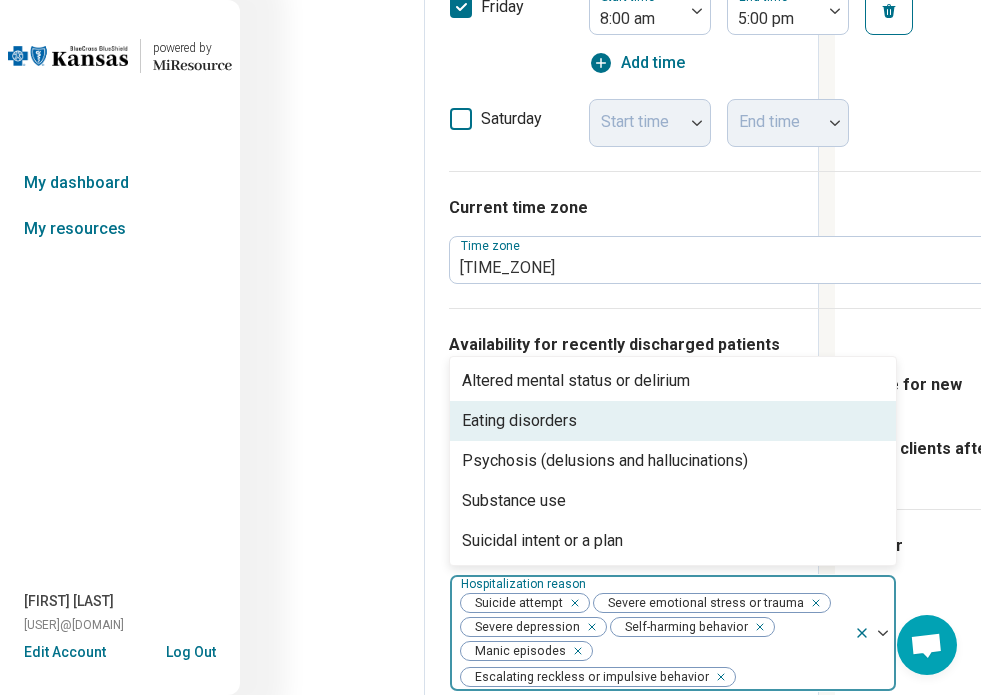 click on "Eating disorders" at bounding box center [519, 421] 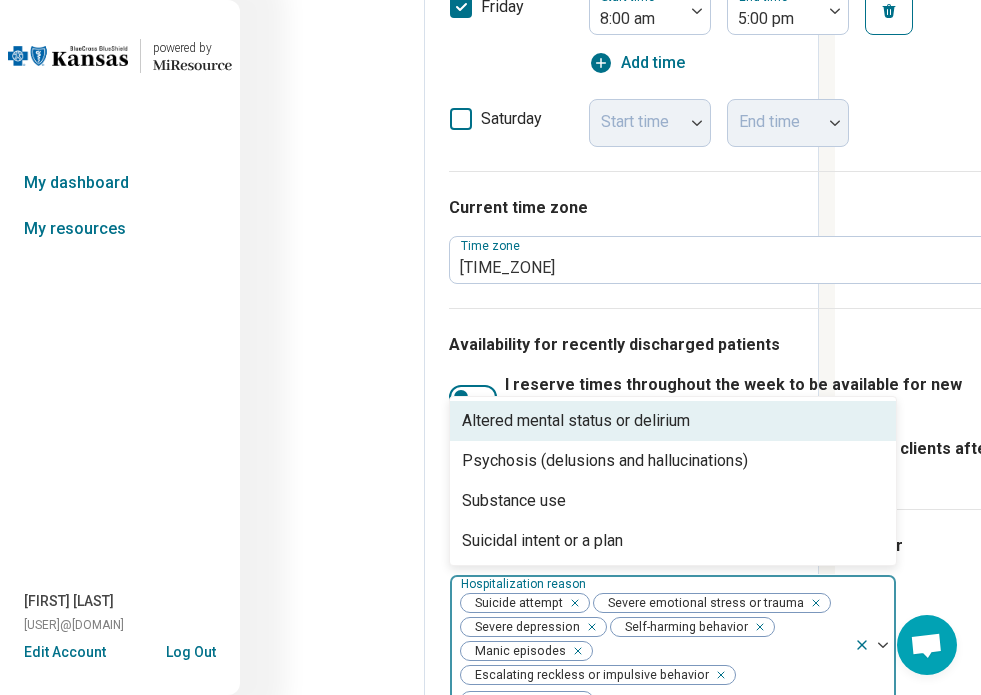 click on "Altered mental status or delirium" at bounding box center [576, 421] 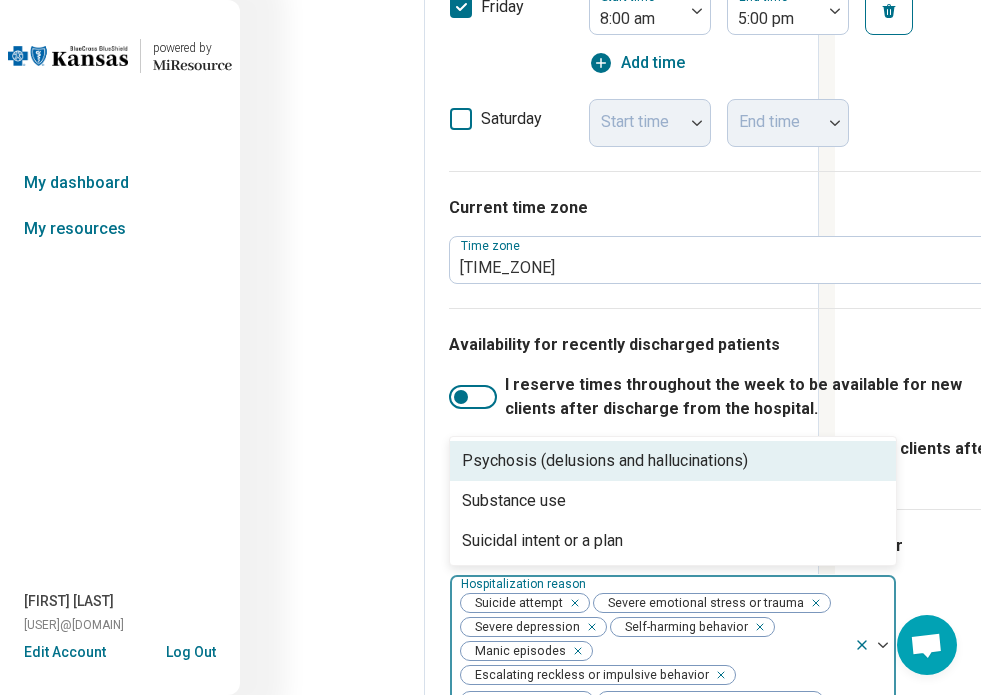click on "Psychosis (delusions and hallucinations)" at bounding box center (605, 461) 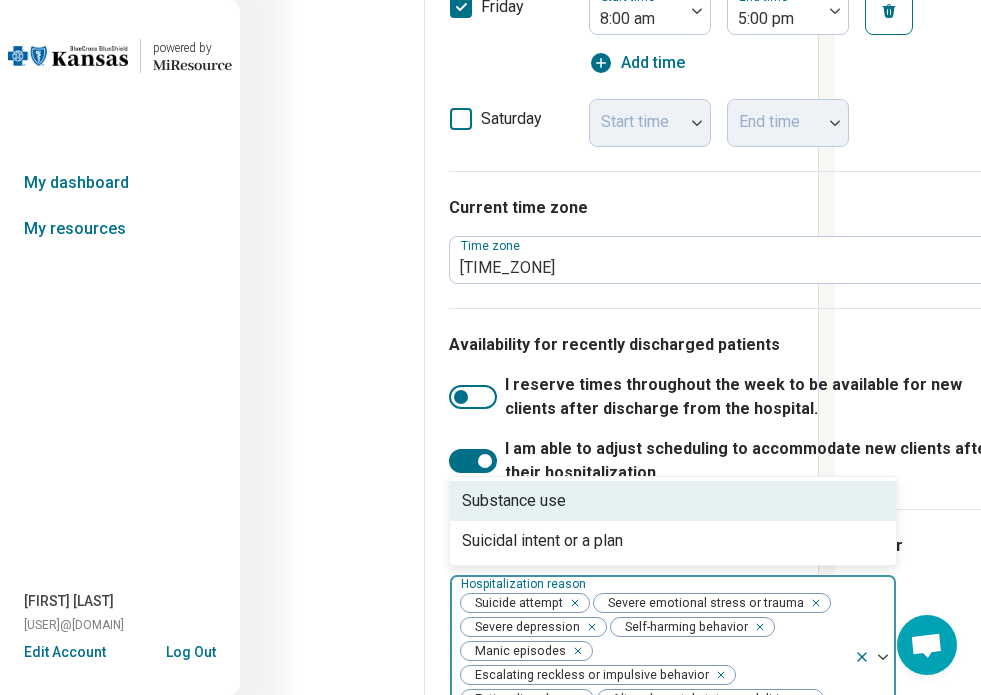 click on "Substance use" at bounding box center (514, 501) 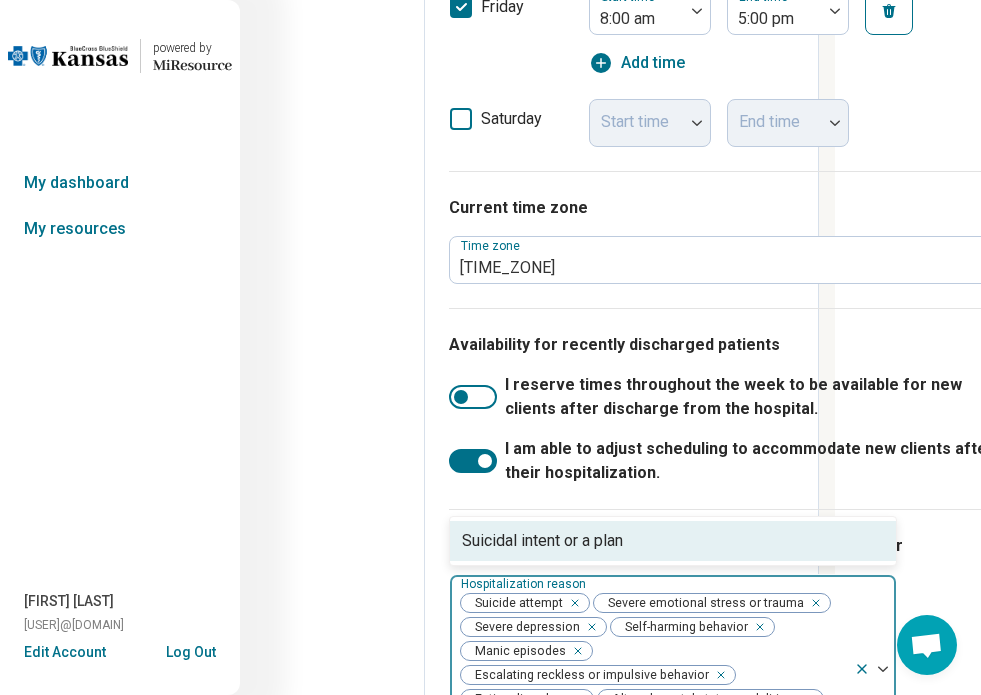 click on "Suicidal intent or a plan" at bounding box center (542, 541) 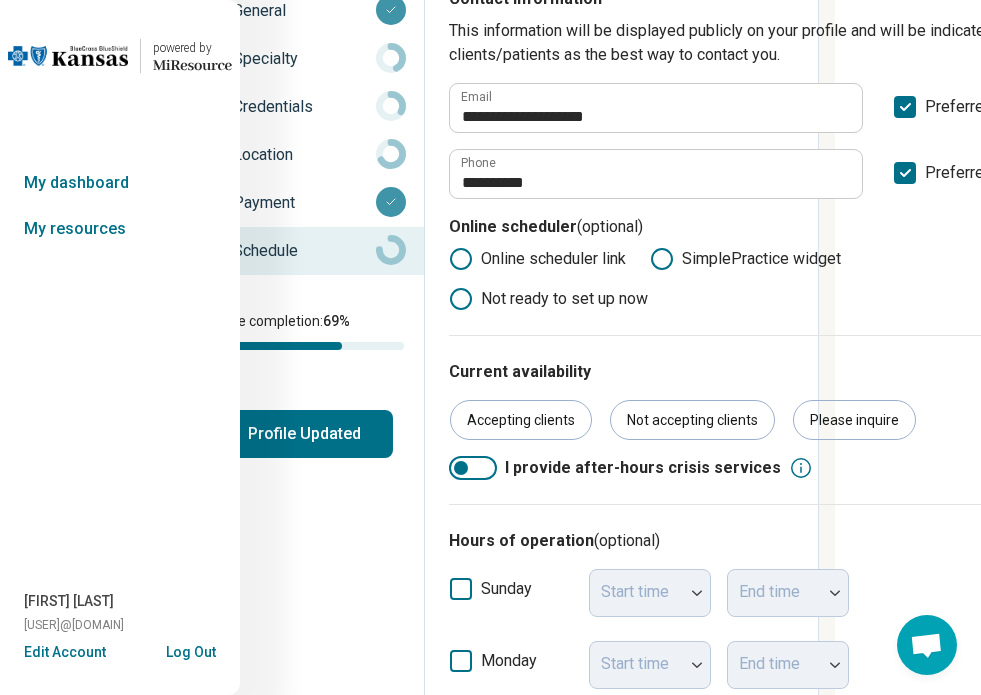 scroll, scrollTop: 0, scrollLeft: 146, axis: horizontal 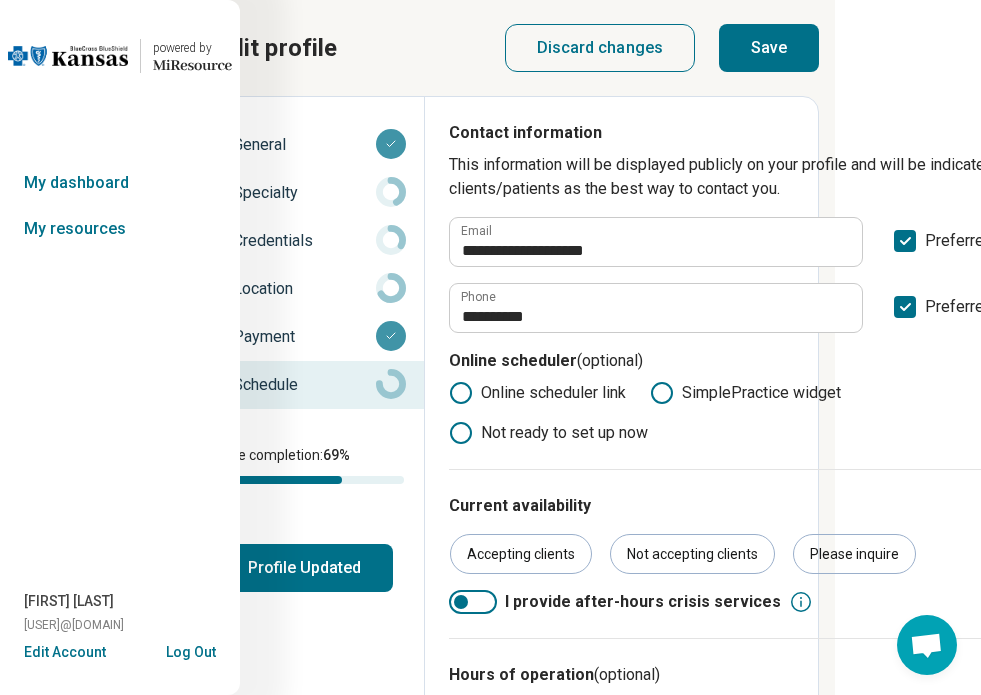 click on "Save" at bounding box center (769, 48) 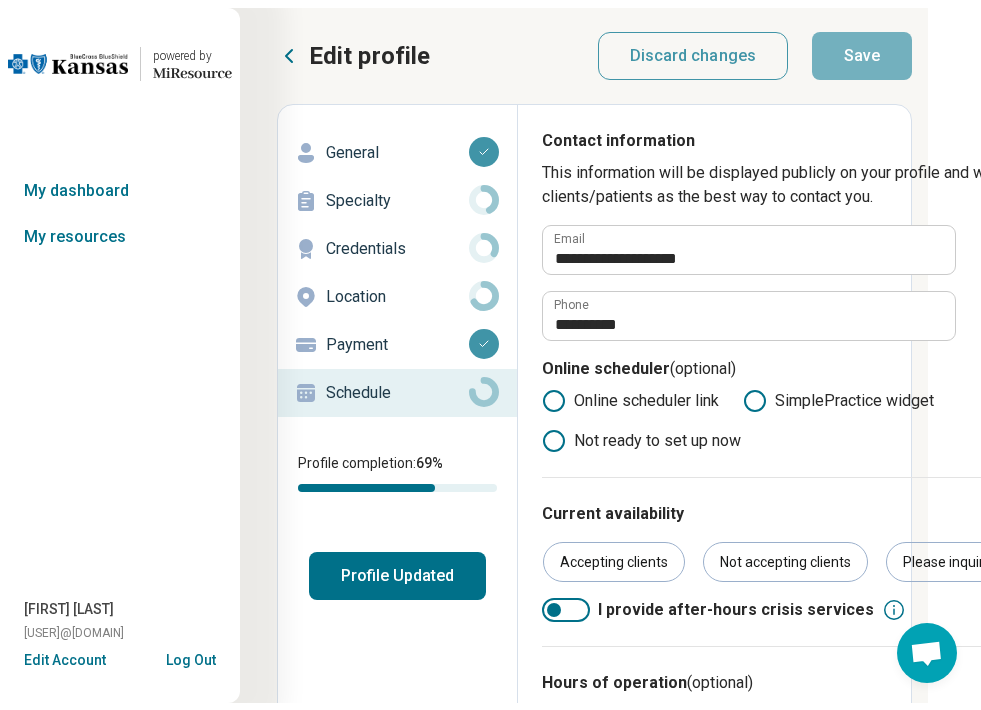 scroll, scrollTop: 0, scrollLeft: 0, axis: both 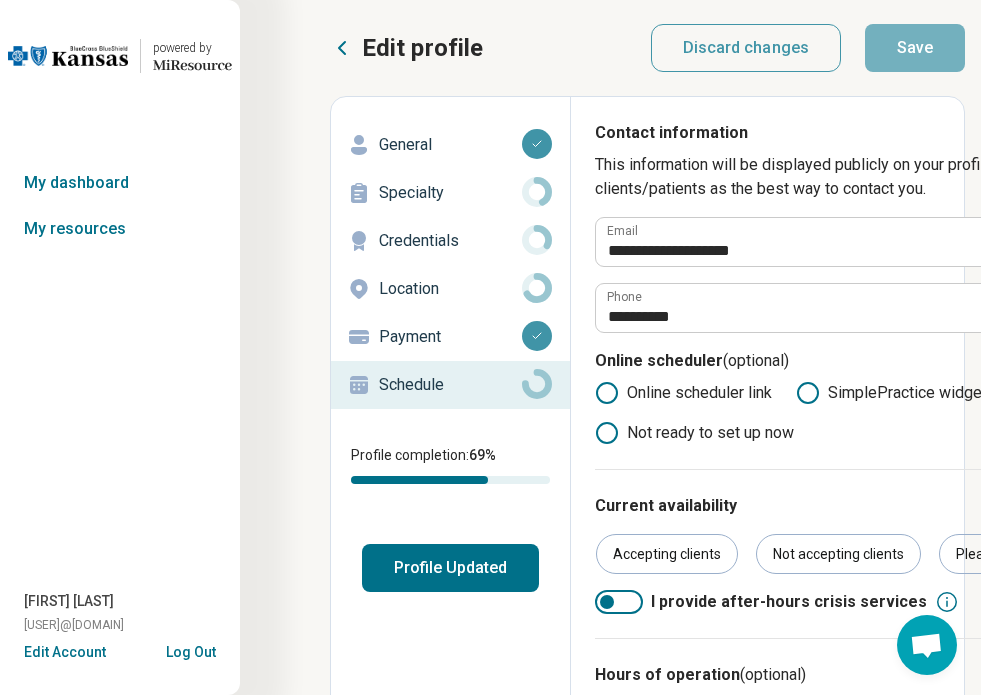 click on "Specialty" at bounding box center (450, 193) 